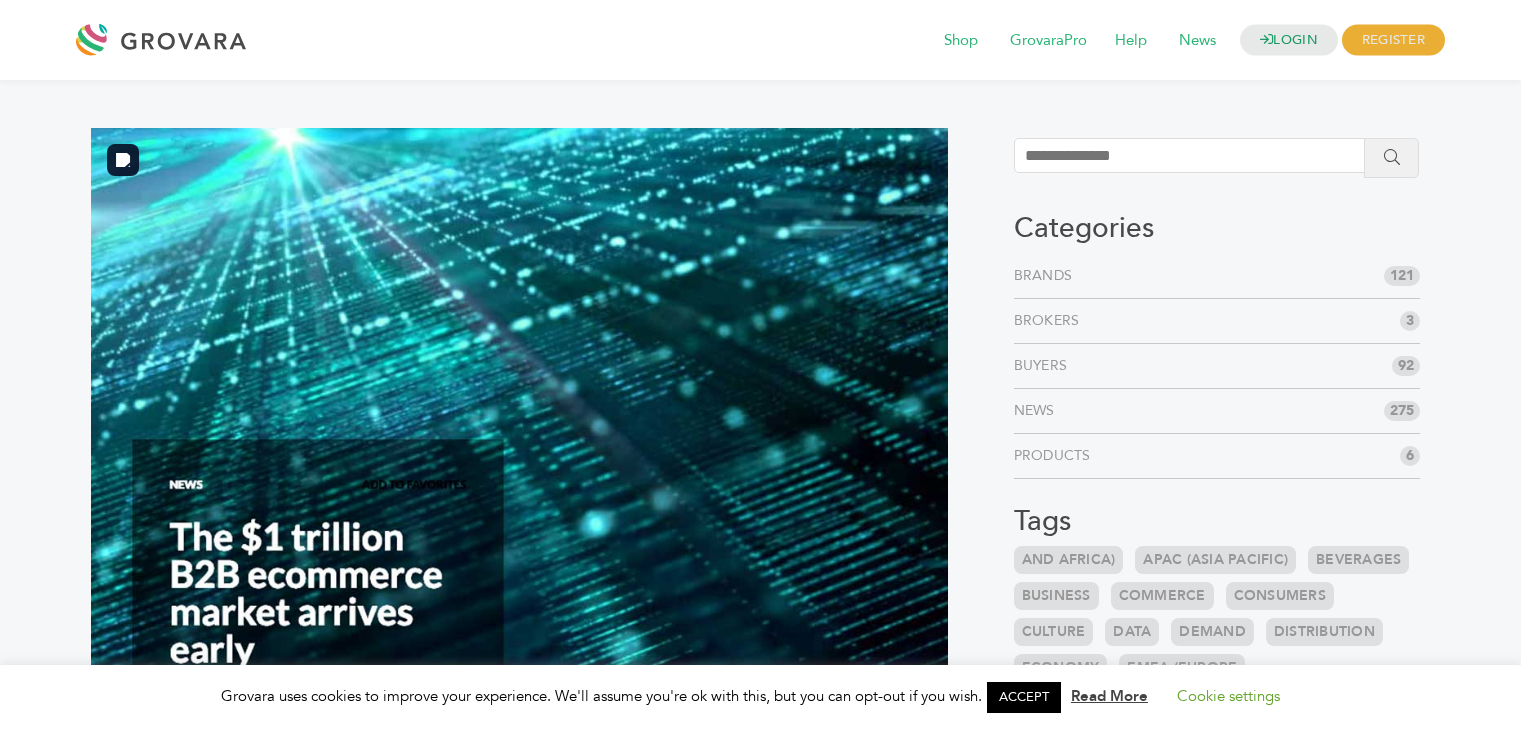 scroll, scrollTop: 0, scrollLeft: 0, axis: both 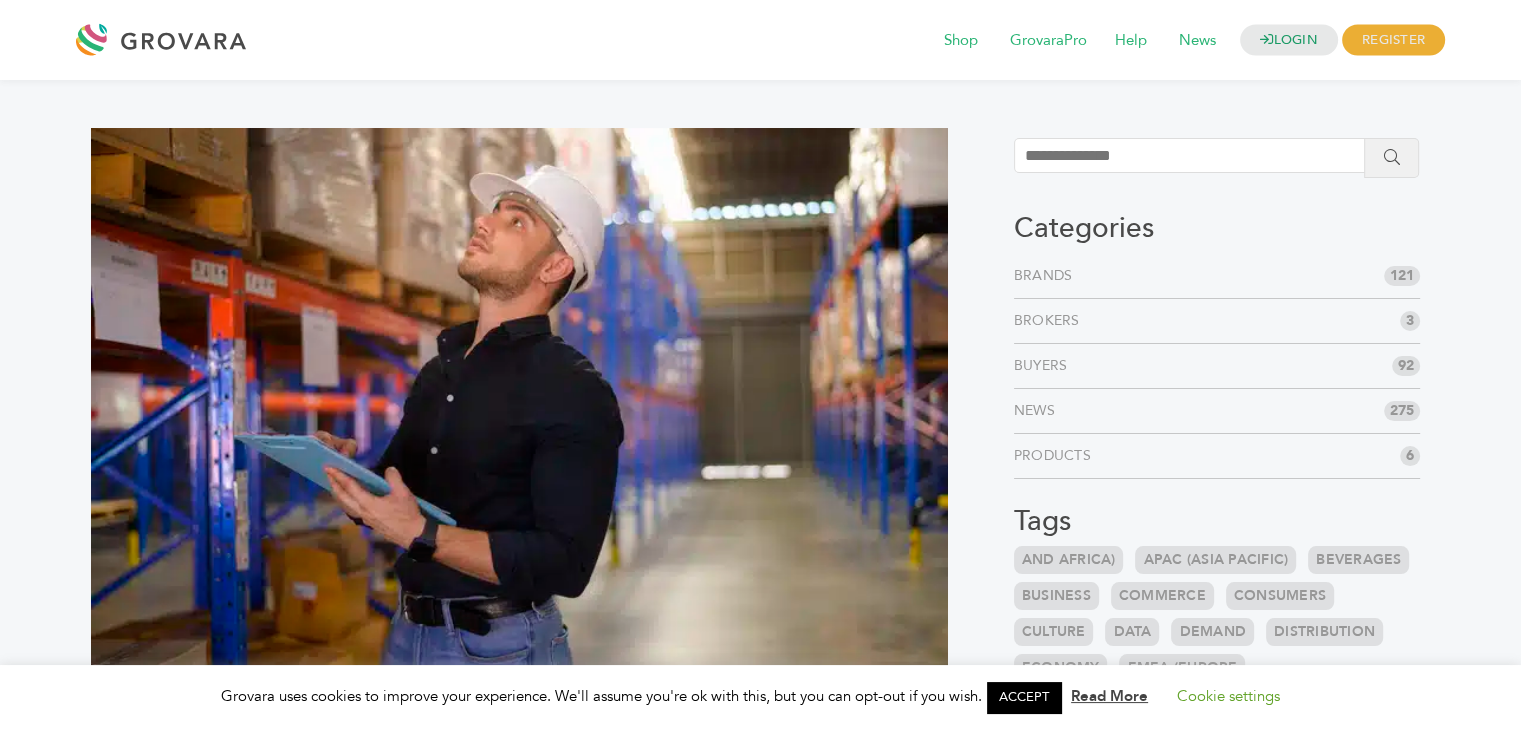 click at bounding box center [166, 40] 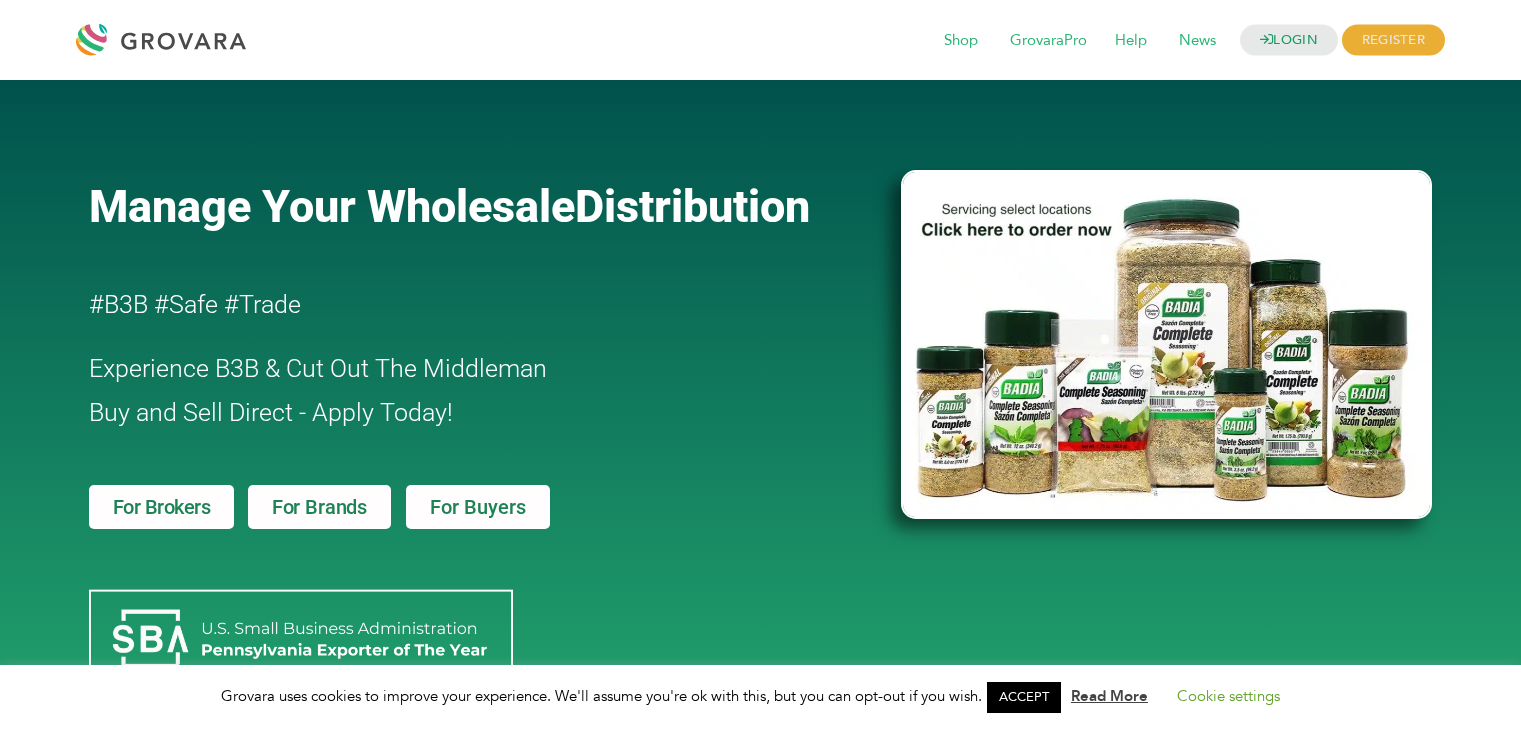 scroll, scrollTop: 0, scrollLeft: 0, axis: both 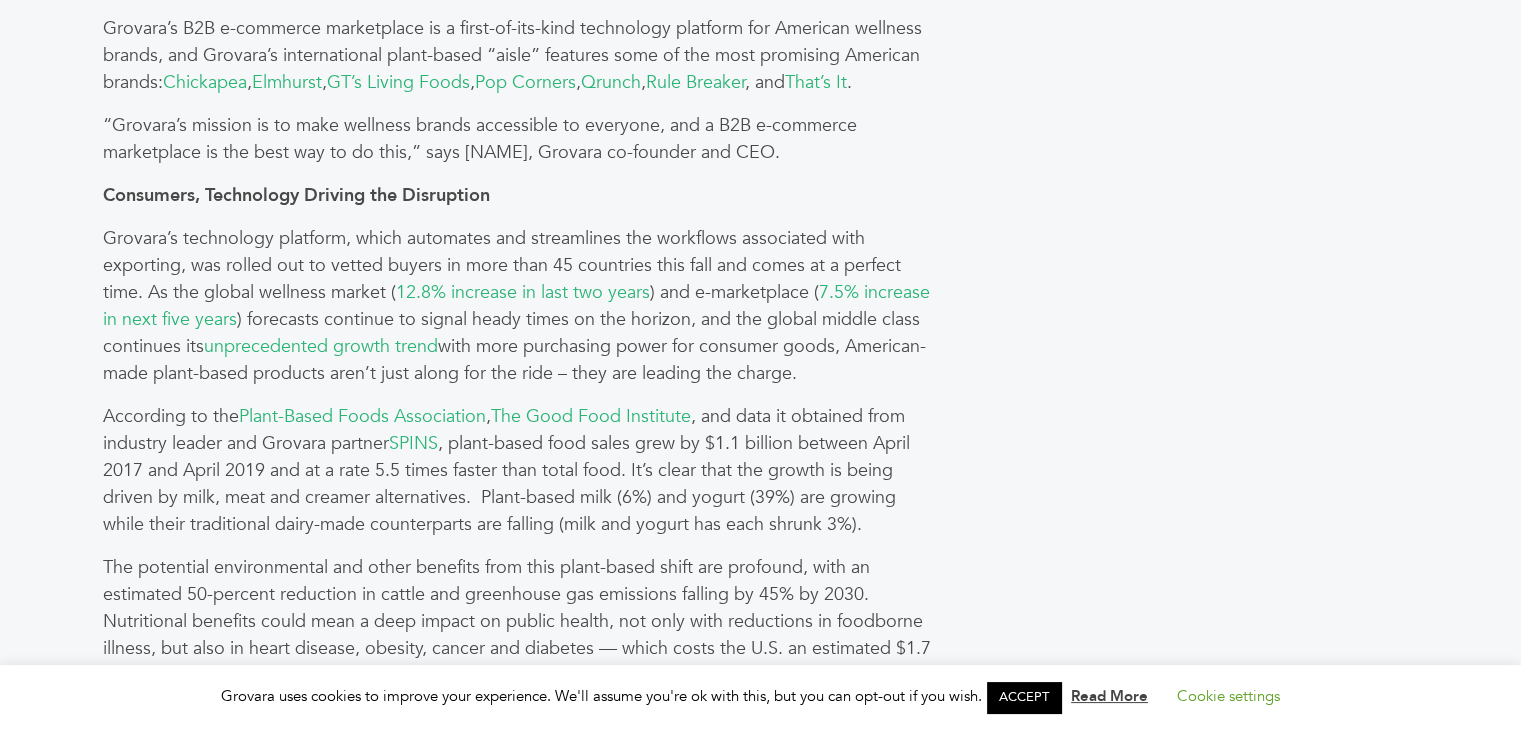 drag, startPoint x: 1535, startPoint y: 307, endPoint x: 1535, endPoint y: 399, distance: 92 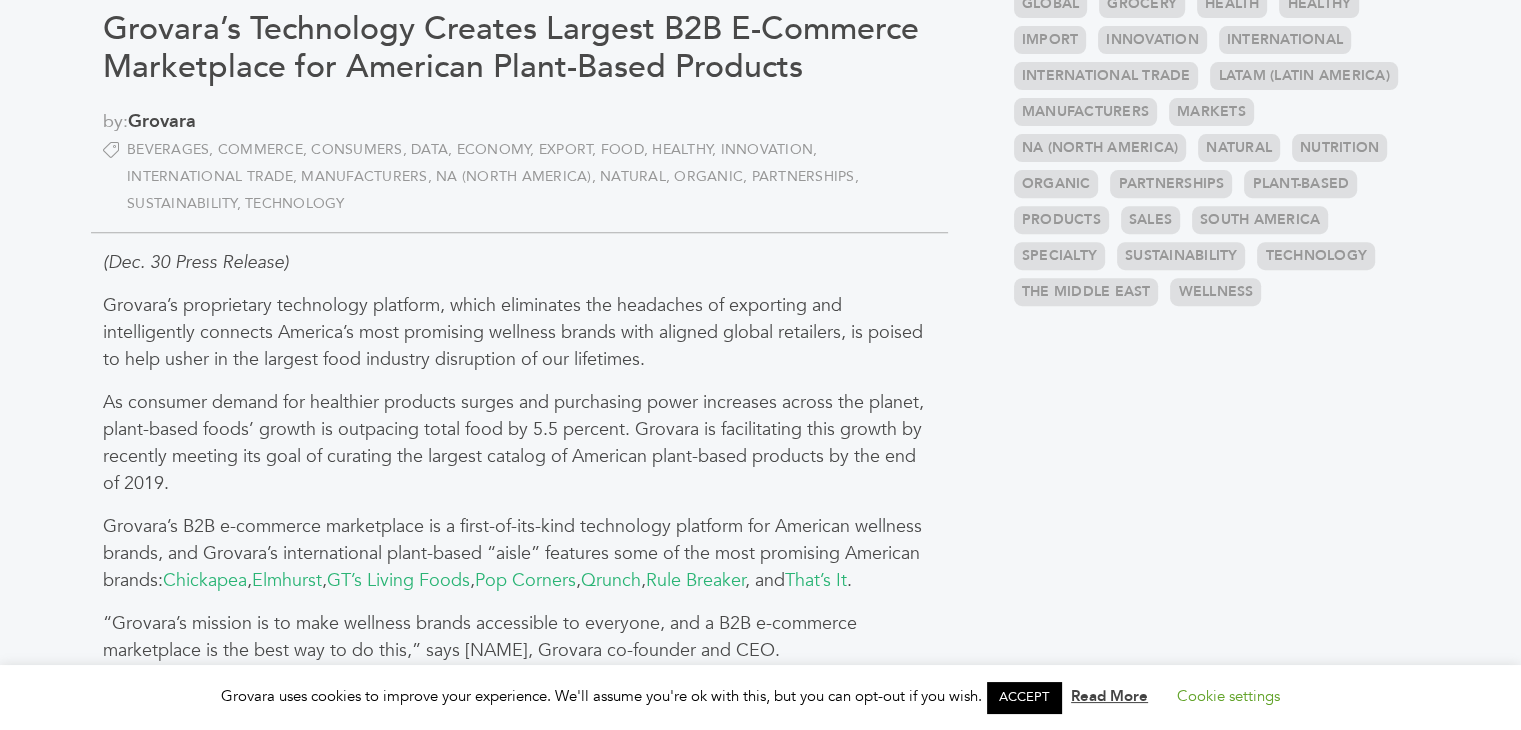 scroll, scrollTop: 768, scrollLeft: 0, axis: vertical 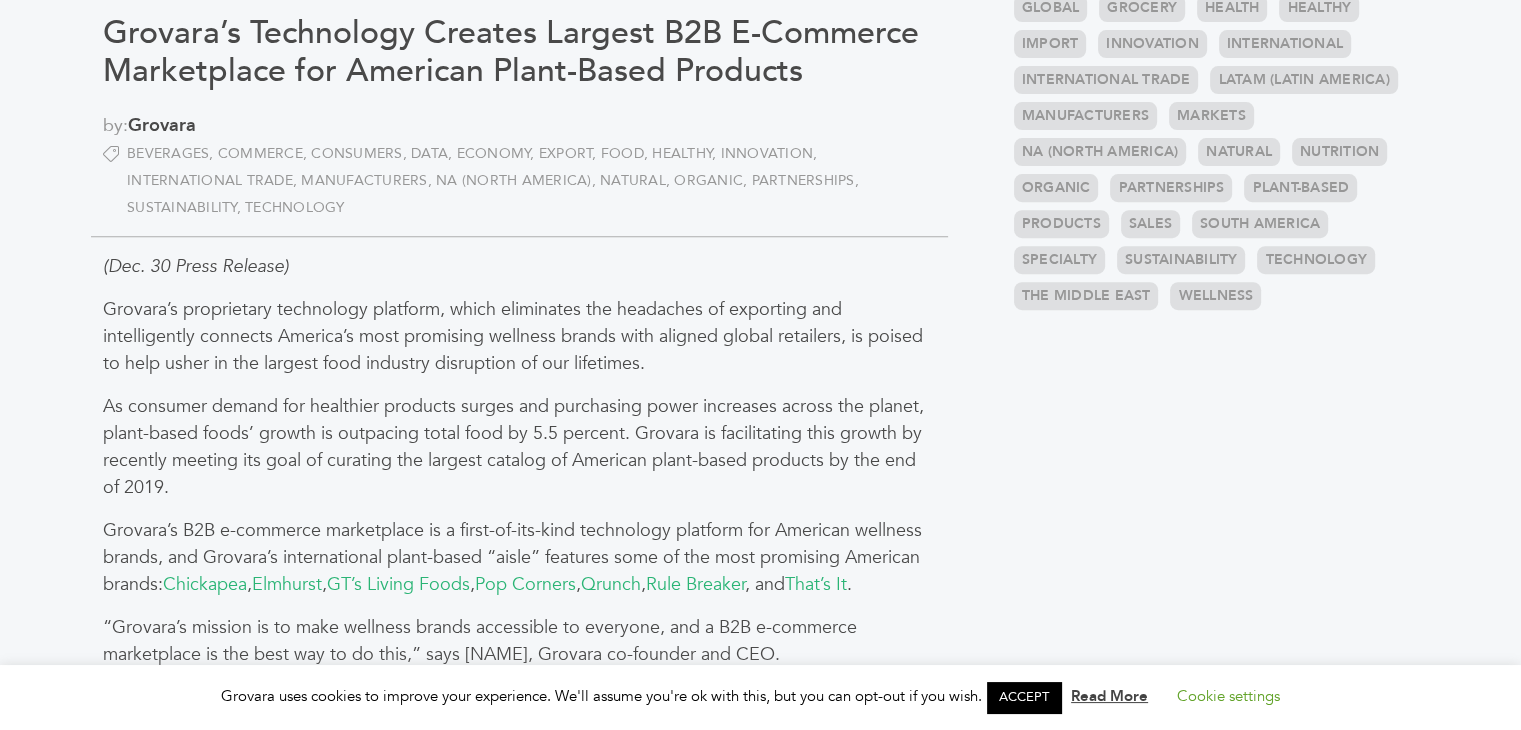 click on "(Dec. 30 [DATE])
Grovara’s proprietary technology platform, which eliminates the headaches of exporting and intelligently connects America’s most promising wellness brands with aligned global retailers, is poised to help usher in the largest food industry disruption of our lifetimes.
As consumer demand for healthier products surges and purchasing power increases across the planet, plant-based foods’ growth is outpacing total food by 5.5 percent. Grovara is facilitating this growth by recently meeting its goal of curating the largest catalog of American plant-based products by the end of 2019.
Grovara’s B2B e-commerce marketplace is a first-of-its-kind technology platform for American wellness brands, and Grovara’s international plant-based “aisle” features some of the most promising American brands:  Chickapea ,  Elmhurst ,  GT’s Living Foods ,  Pop Corners ,  Qrunch ,  Rule Breaker , and   That’s It .
Consumers, Technology Driving the Disruption
) and e-marketplace ("" at bounding box center [519, 1155] 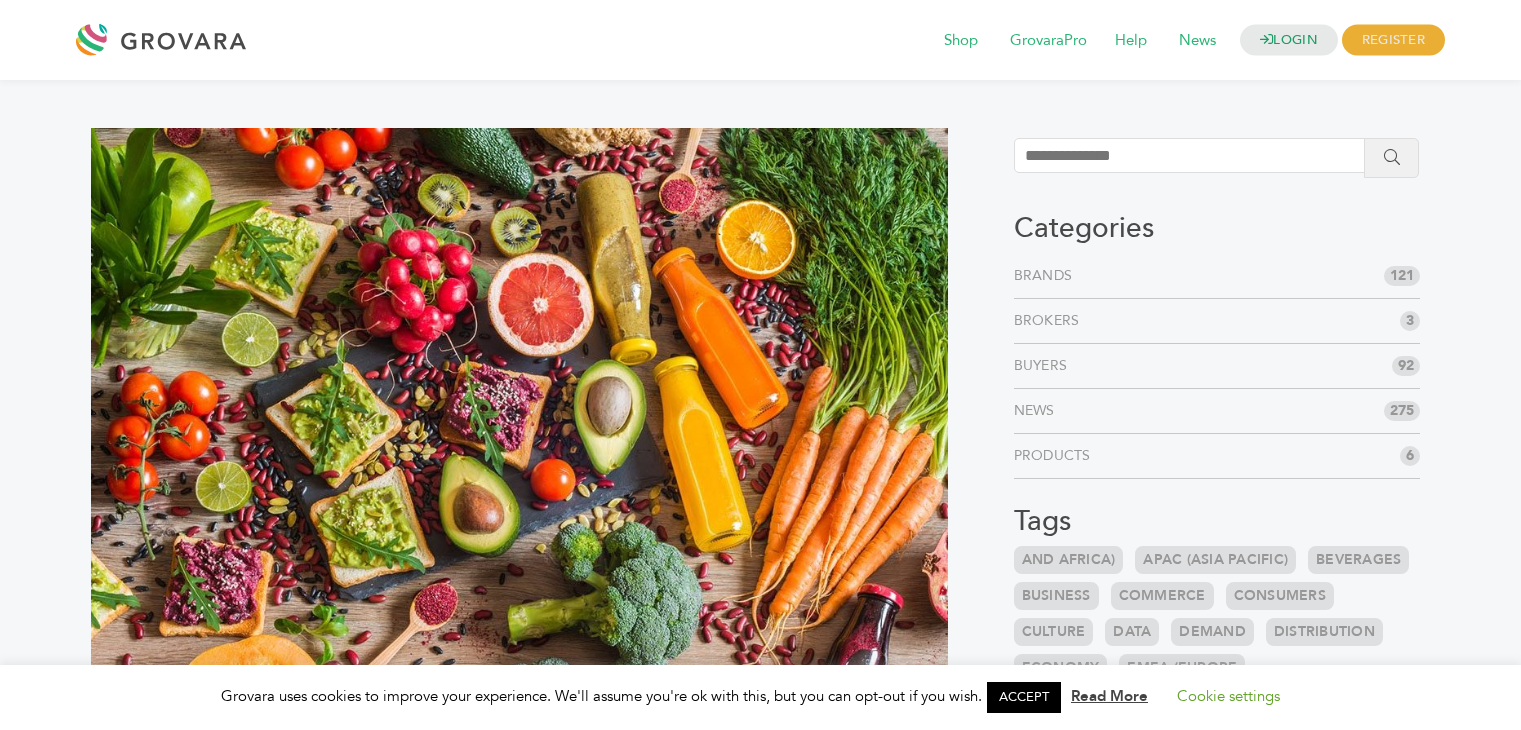 scroll, scrollTop: 0, scrollLeft: 0, axis: both 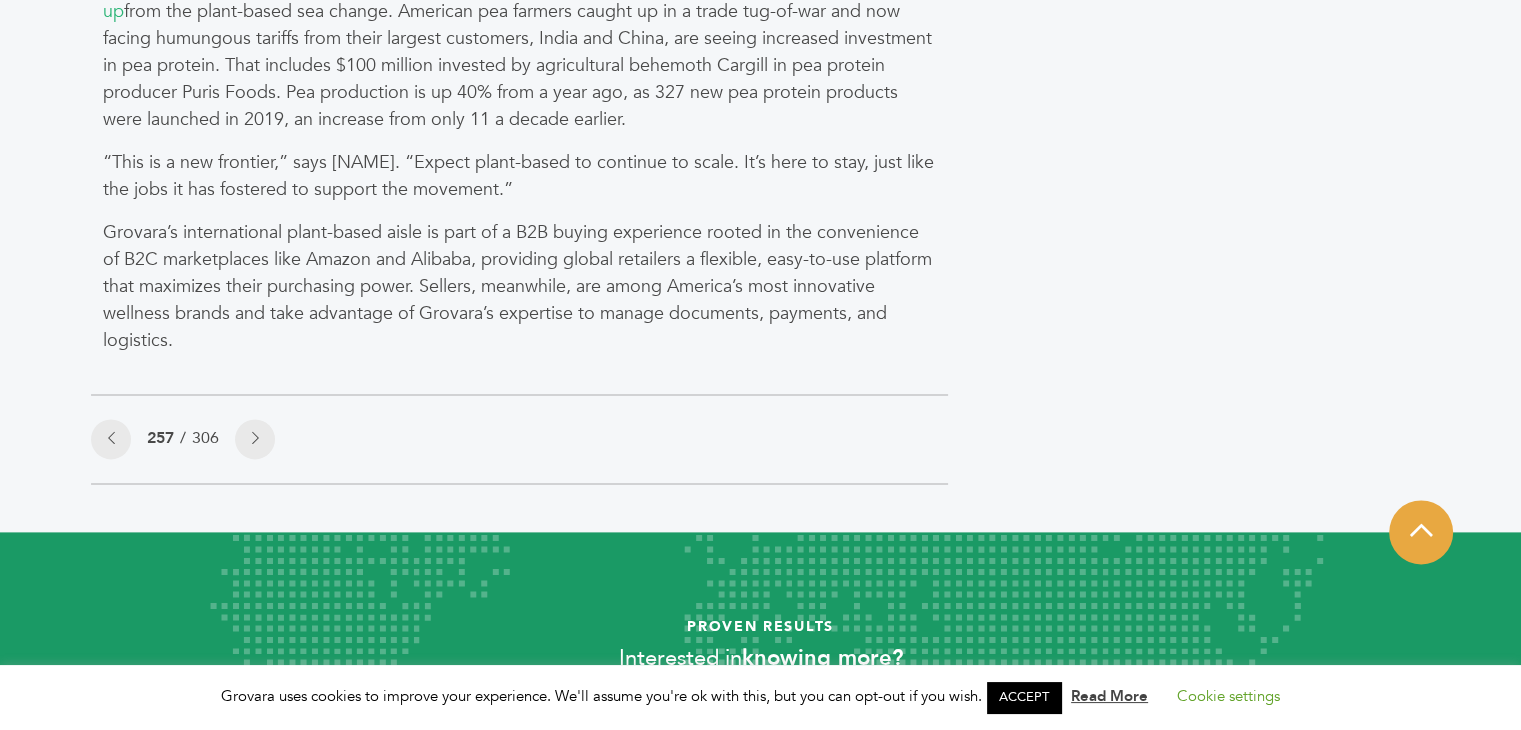 drag, startPoint x: 1535, startPoint y: 132, endPoint x: 1535, endPoint y: 609, distance: 477 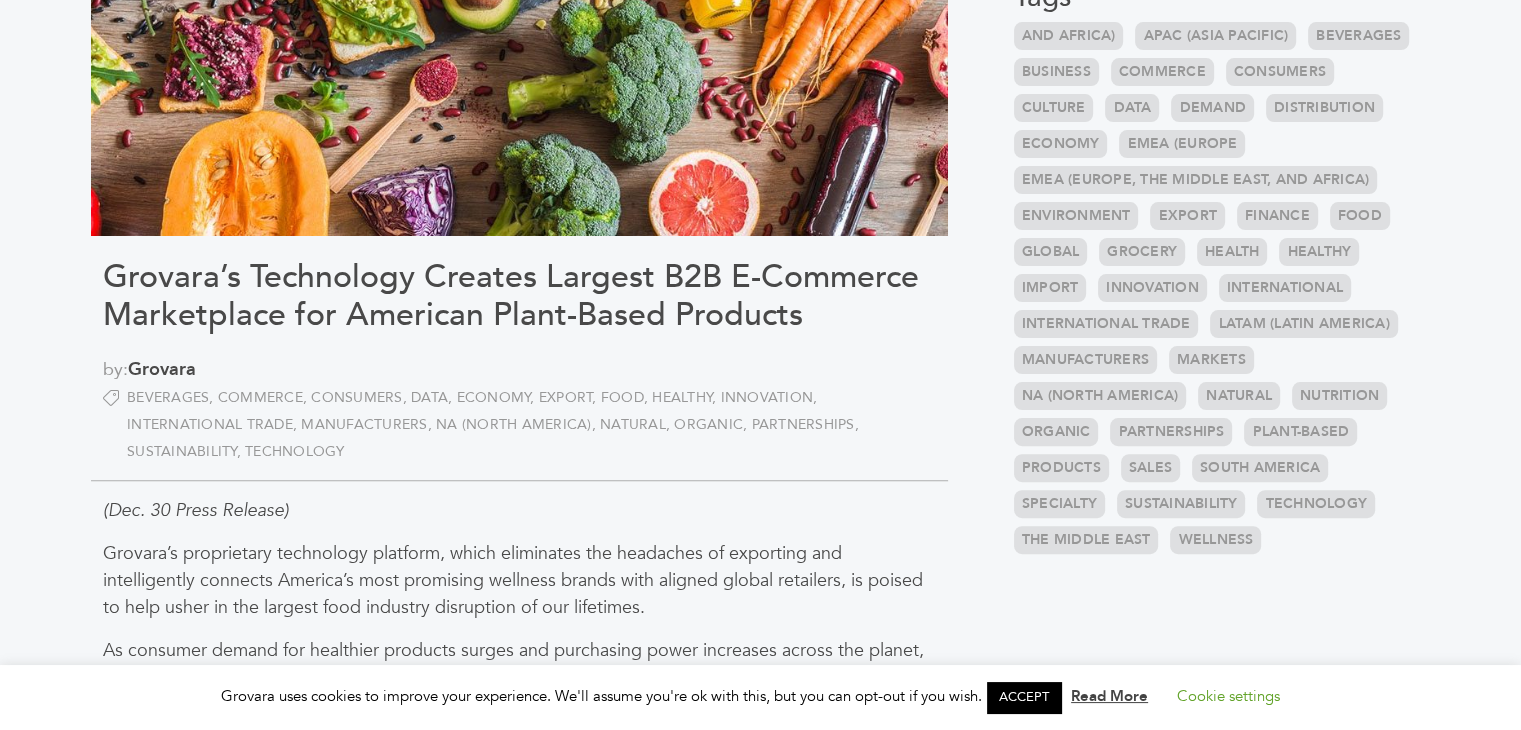 scroll, scrollTop: 520, scrollLeft: 0, axis: vertical 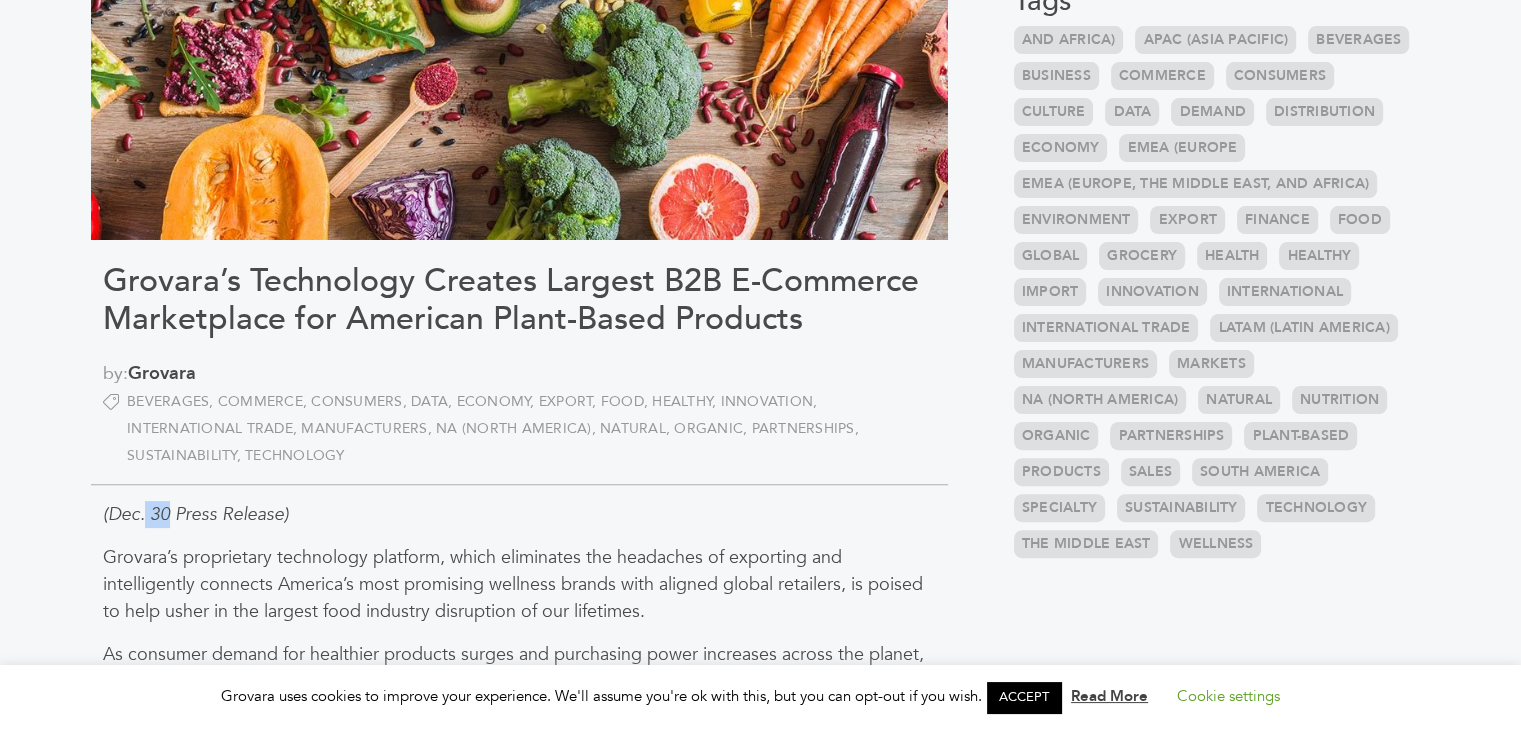 drag, startPoint x: 147, startPoint y: 514, endPoint x: 167, endPoint y: 512, distance: 20.09975 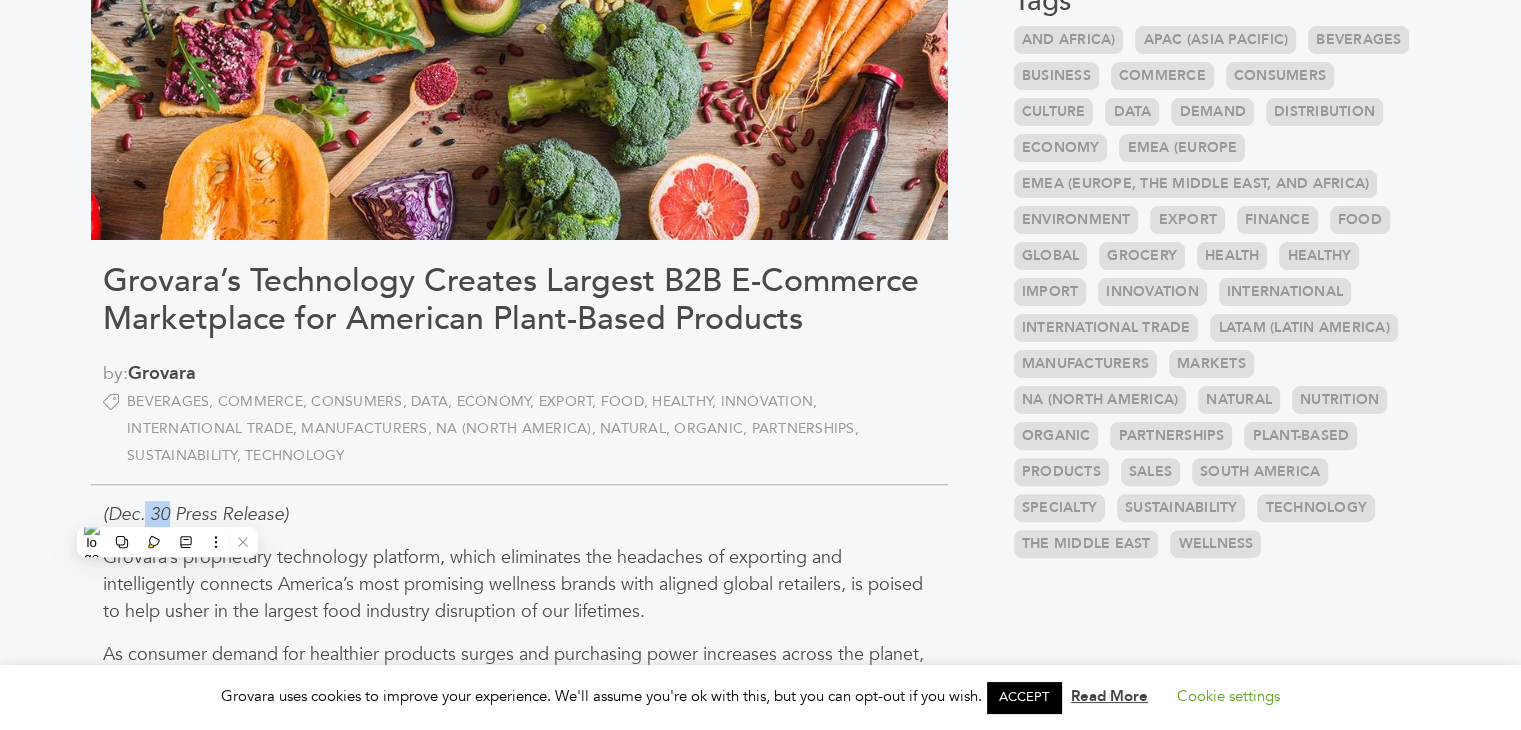 click on "(Dec. 30 Press Release)" at bounding box center [196, 514] 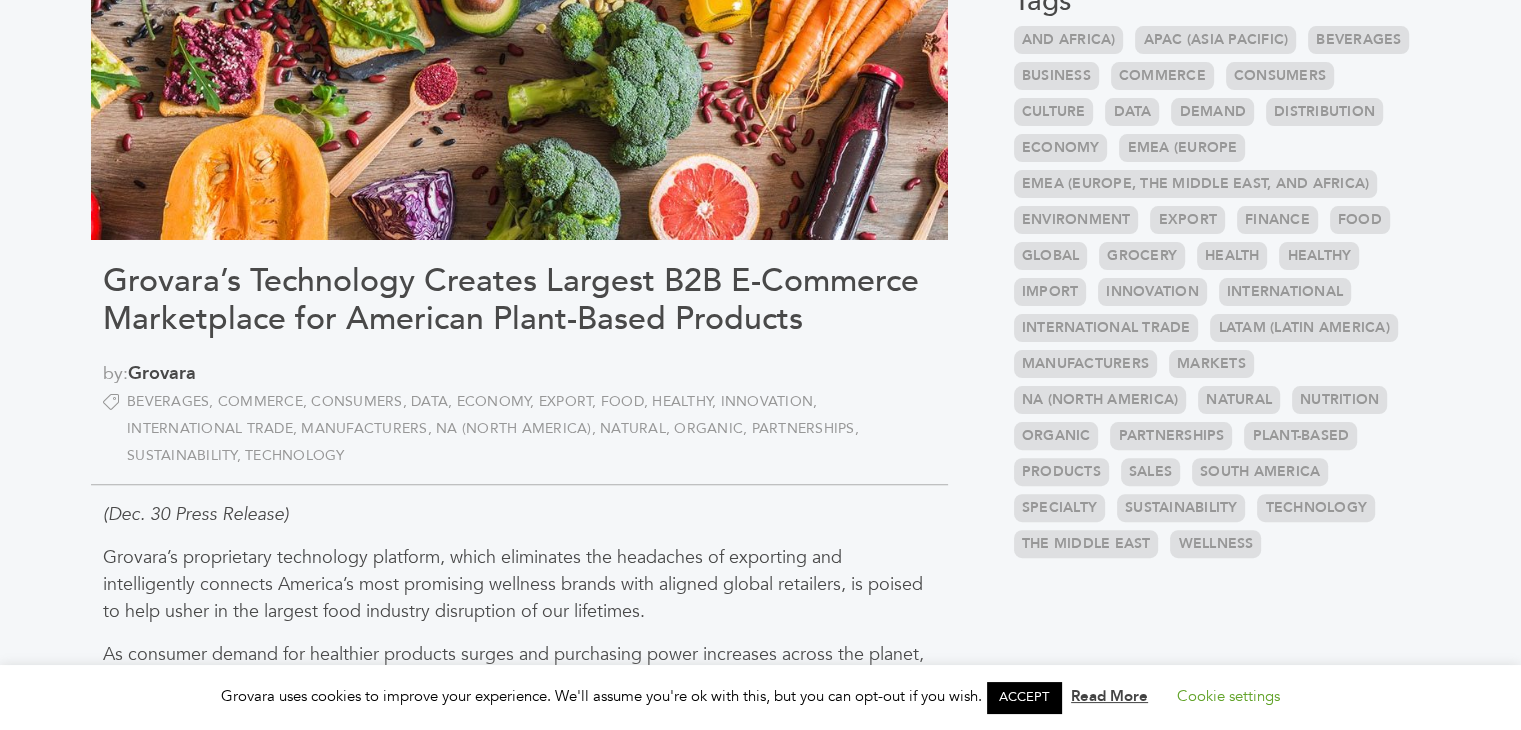 click on "(Dec. 30 Press Release)" at bounding box center (196, 514) 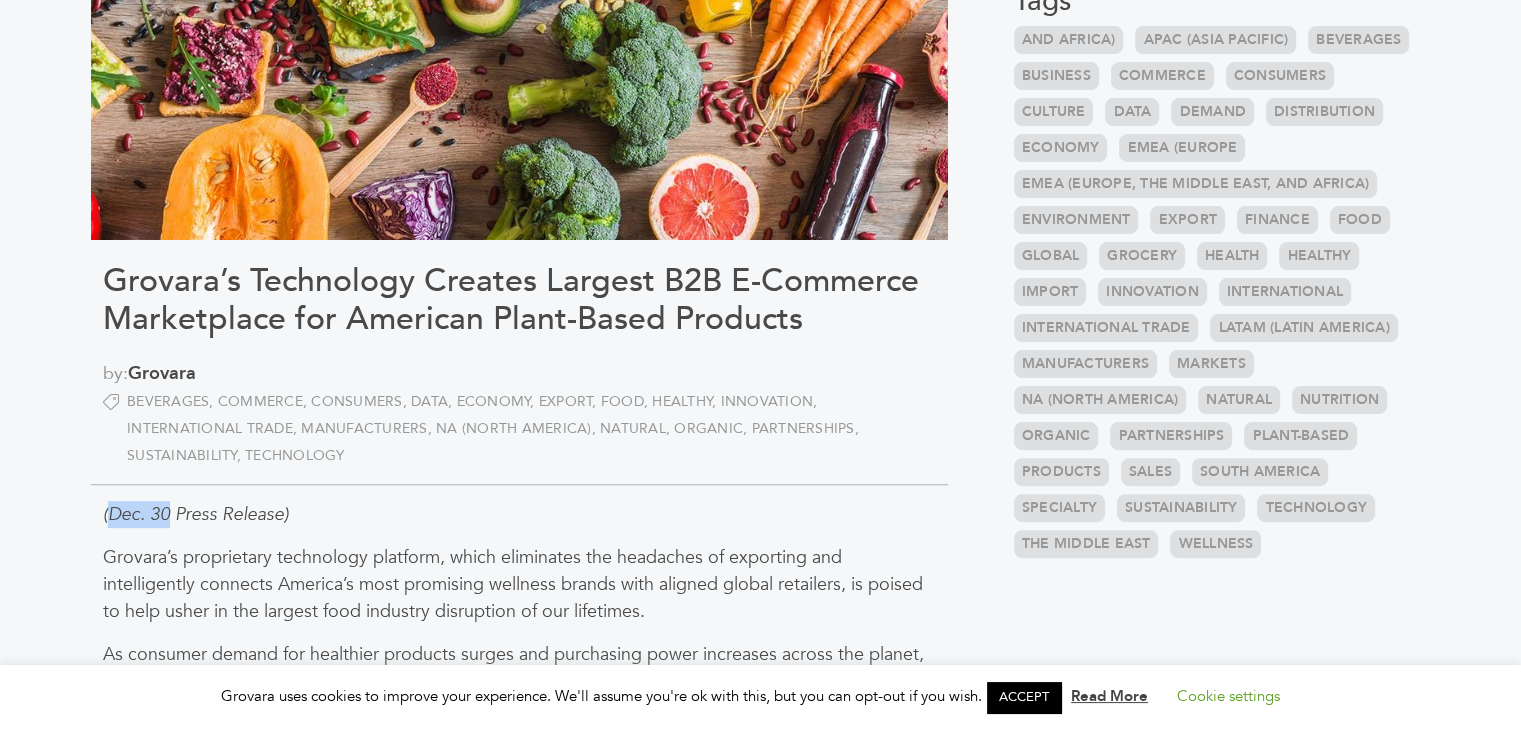 drag, startPoint x: 108, startPoint y: 513, endPoint x: 167, endPoint y: 510, distance: 59.07622 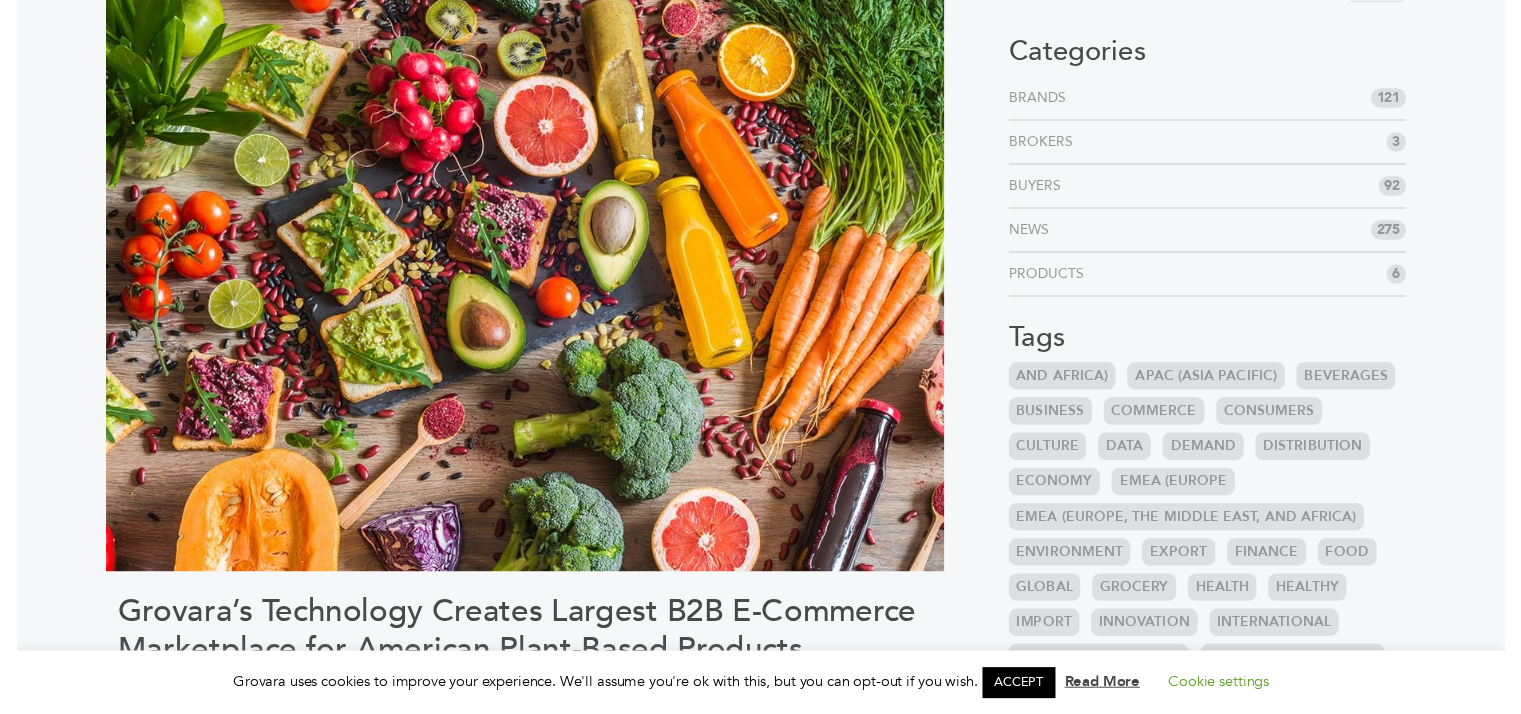 scroll, scrollTop: 0, scrollLeft: 0, axis: both 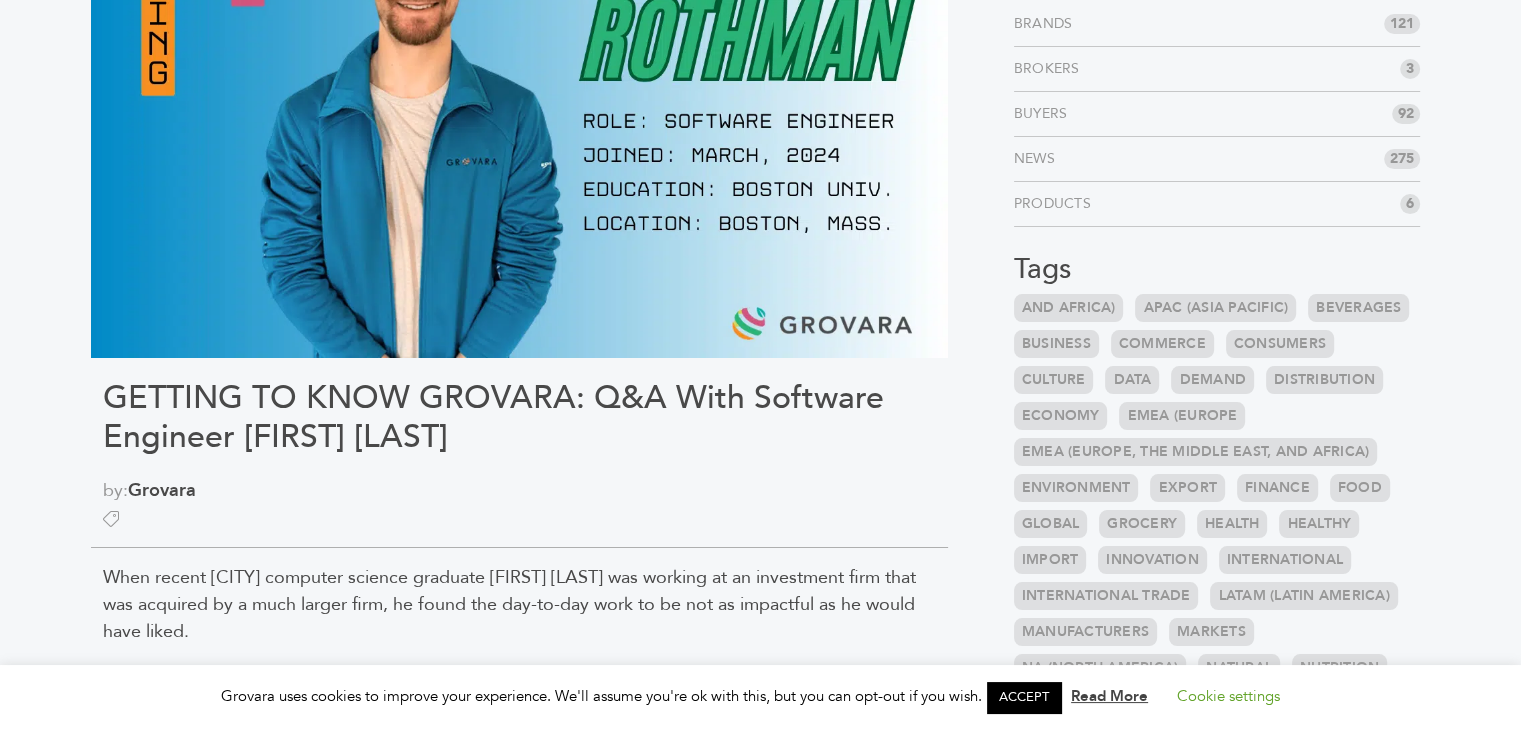 drag, startPoint x: 1522, startPoint y: 108, endPoint x: 1535, endPoint y: 163, distance: 56.515484 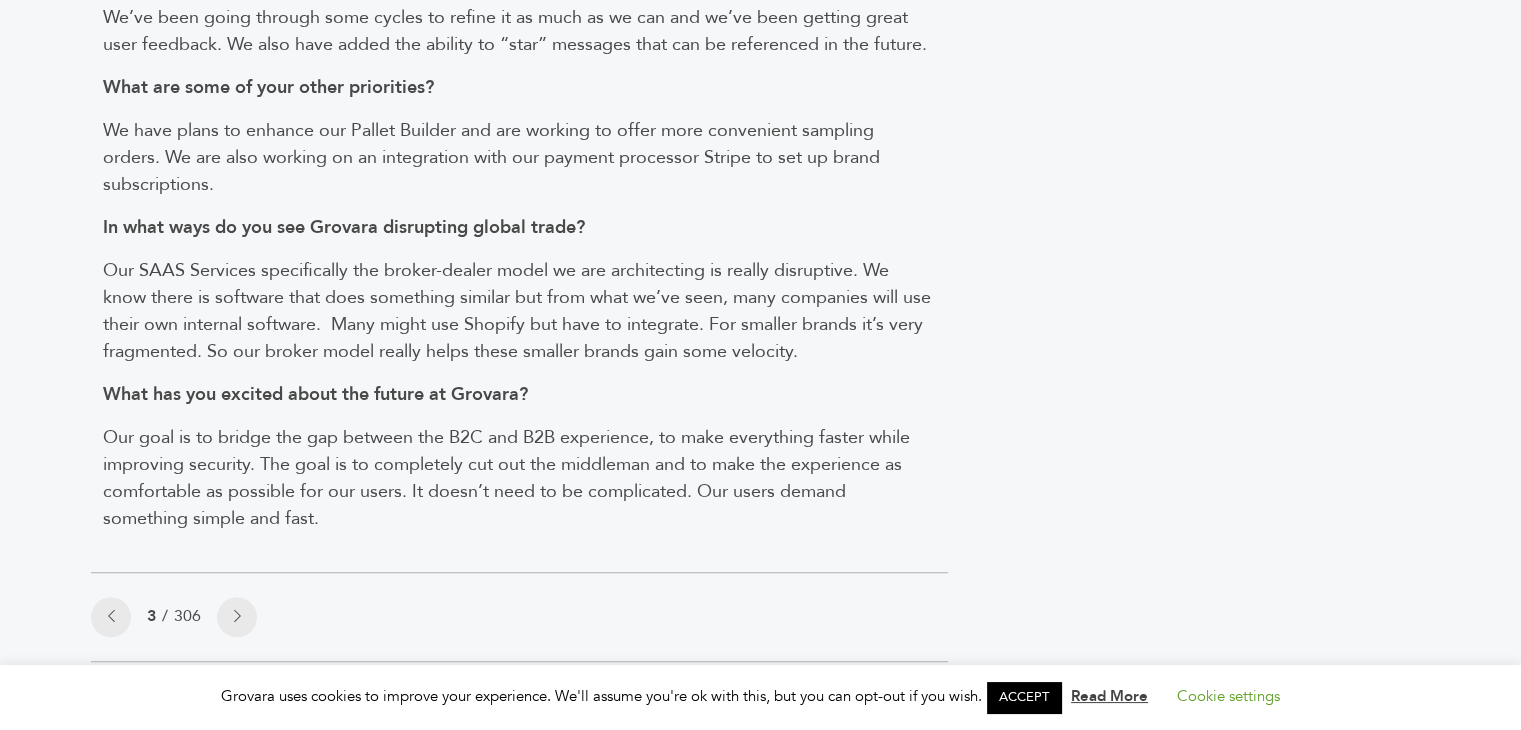 scroll, scrollTop: 1866, scrollLeft: 0, axis: vertical 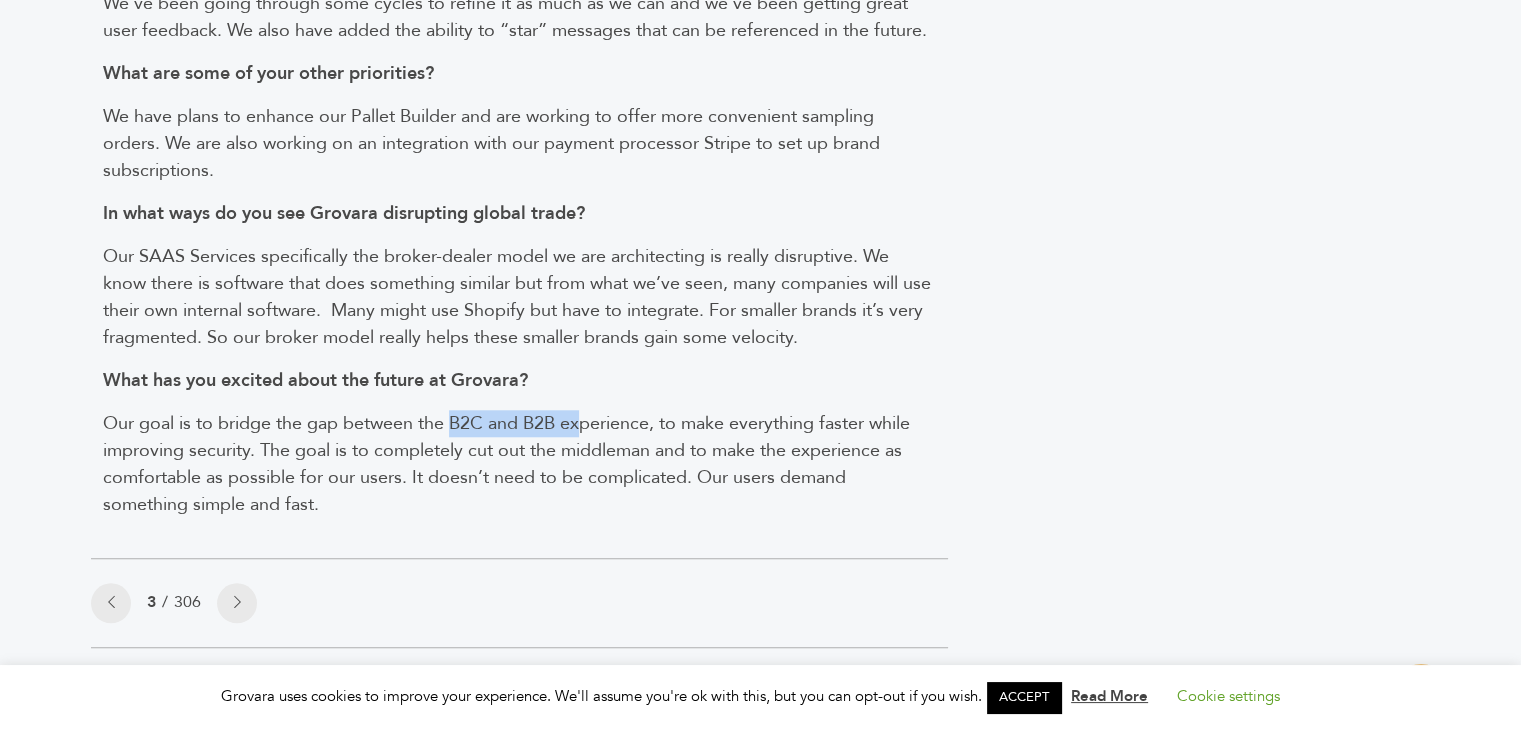 drag, startPoint x: 451, startPoint y: 452, endPoint x: 588, endPoint y: 449, distance: 137.03284 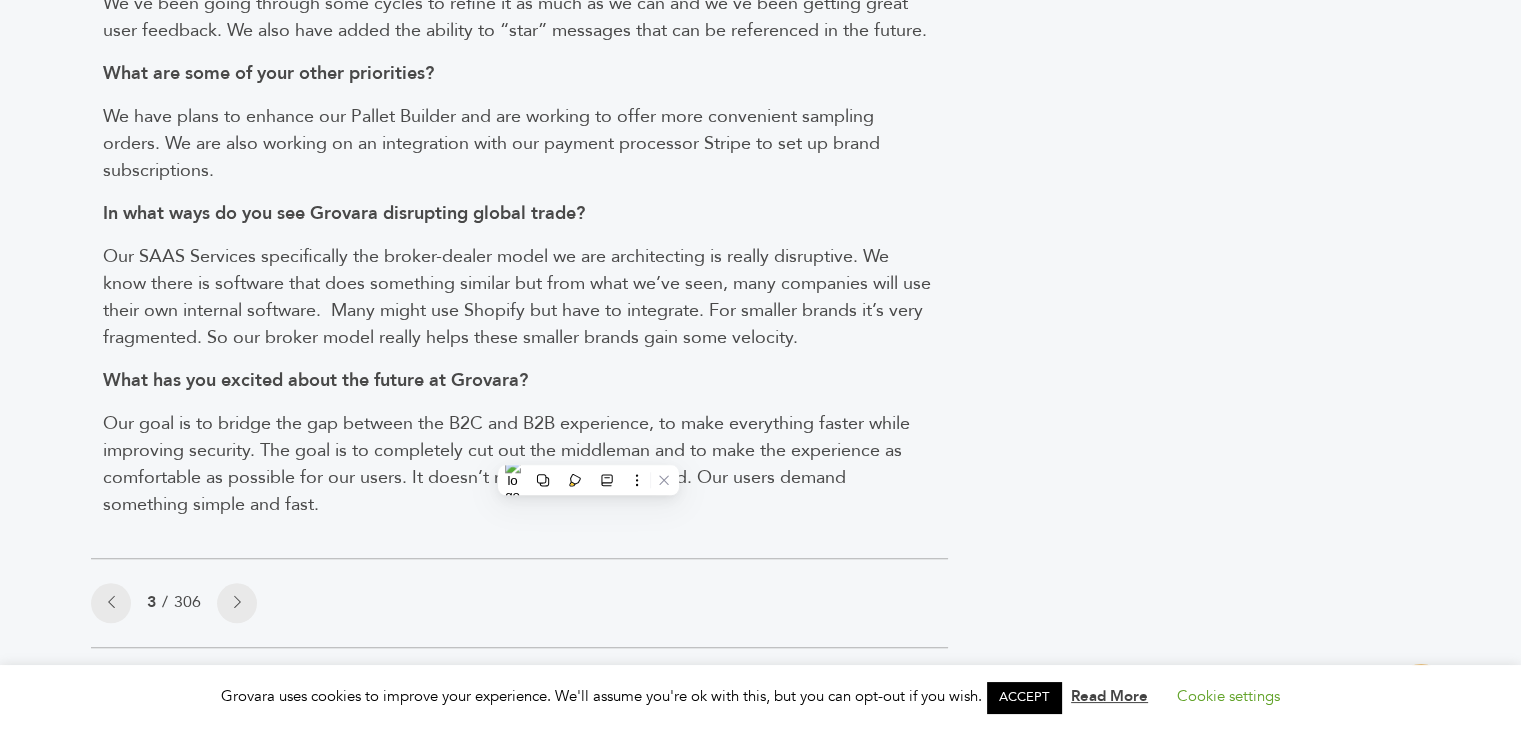 click on "When recent Boston University computer science graduate Hayden Rothman was working at an investment firm that was acquired by a much larger firm, he found the day-to-day work to be not as impactful as he would have liked.
But he liked his teammates. One of them, Matthew Robinson took a job for a tech company headquartered in Philadelphia, and introduced Rothman to the CEO. The two instantly hit it off and Rothman was sold on joining Robinson, a Tech Advisor, at Grovara.
Since joining the team in March, Rothman, a native New Yorker, has hit the ground running from his home office in Boston and the software engineer plays a key role in maintaining and upgrading Grovara’s technology. He sat with us for a Q&A:
What specifically do you consider your specialty or expertise?
Historically I gravitate toward backend roles, typically database and cloud infrastructure – what you don’t see behind the scenes. I’ve mostly worked full-stack roles. But one of my passions is cloud infrastructure." at bounding box center [519, -275] 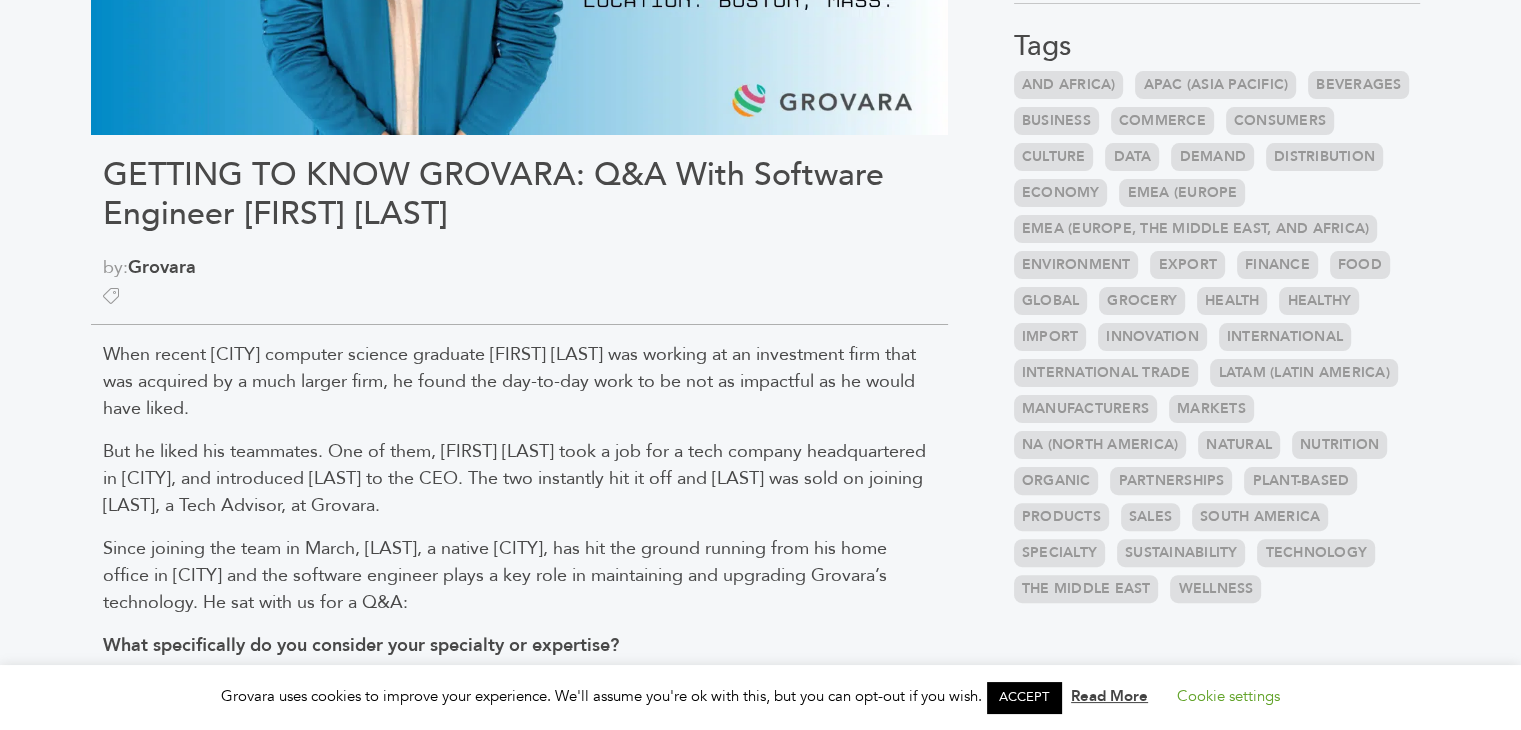scroll, scrollTop: 1866, scrollLeft: 0, axis: vertical 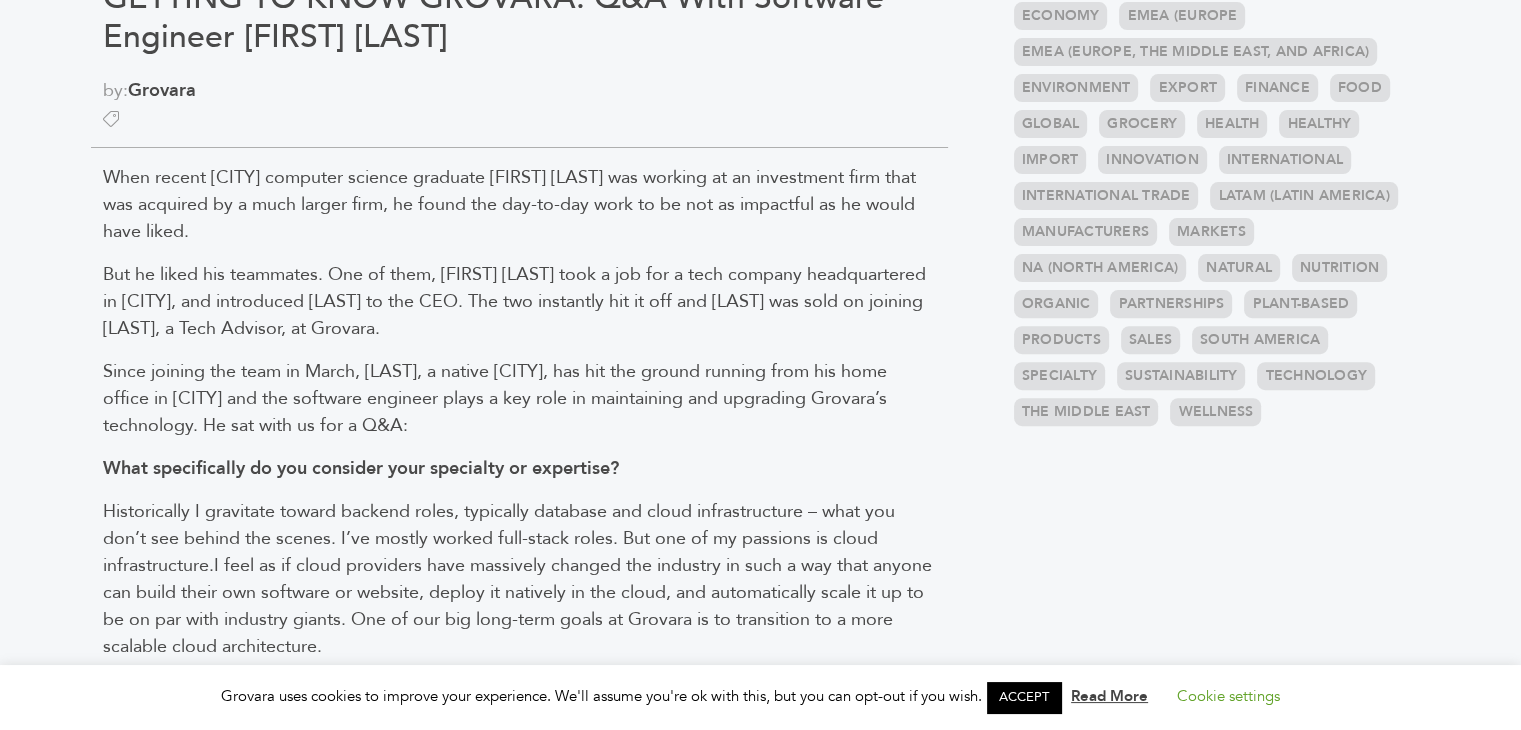 click on "When recent Boston University computer science graduate Hayden Rothman was working at an investment firm that was acquired by a much larger firm, he found the day-to-day work to be not as impactful as he would have liked.
But he liked his teammates. One of them, Matthew Robinson took a job for a tech company headquartered in Philadelphia, and introduced Rothman to the CEO. The two instantly hit it off and Rothman was sold on joining Robinson, a Tech Advisor, at Grovara.
Since joining the team in March, Rothman, a native New Yorker, has hit the ground running from his home office in Boston and the software engineer plays a key role in maintaining and upgrading Grovara’s technology. He sat with us for a Q&A:
What specifically do you consider your specialty or expertise?
Historically I gravitate toward backend roles, typically database and cloud infrastructure – what you don’t see behind the scenes. I’ve mostly worked full-stack roles. But one of my passions is cloud infrastructure." at bounding box center [519, 939] 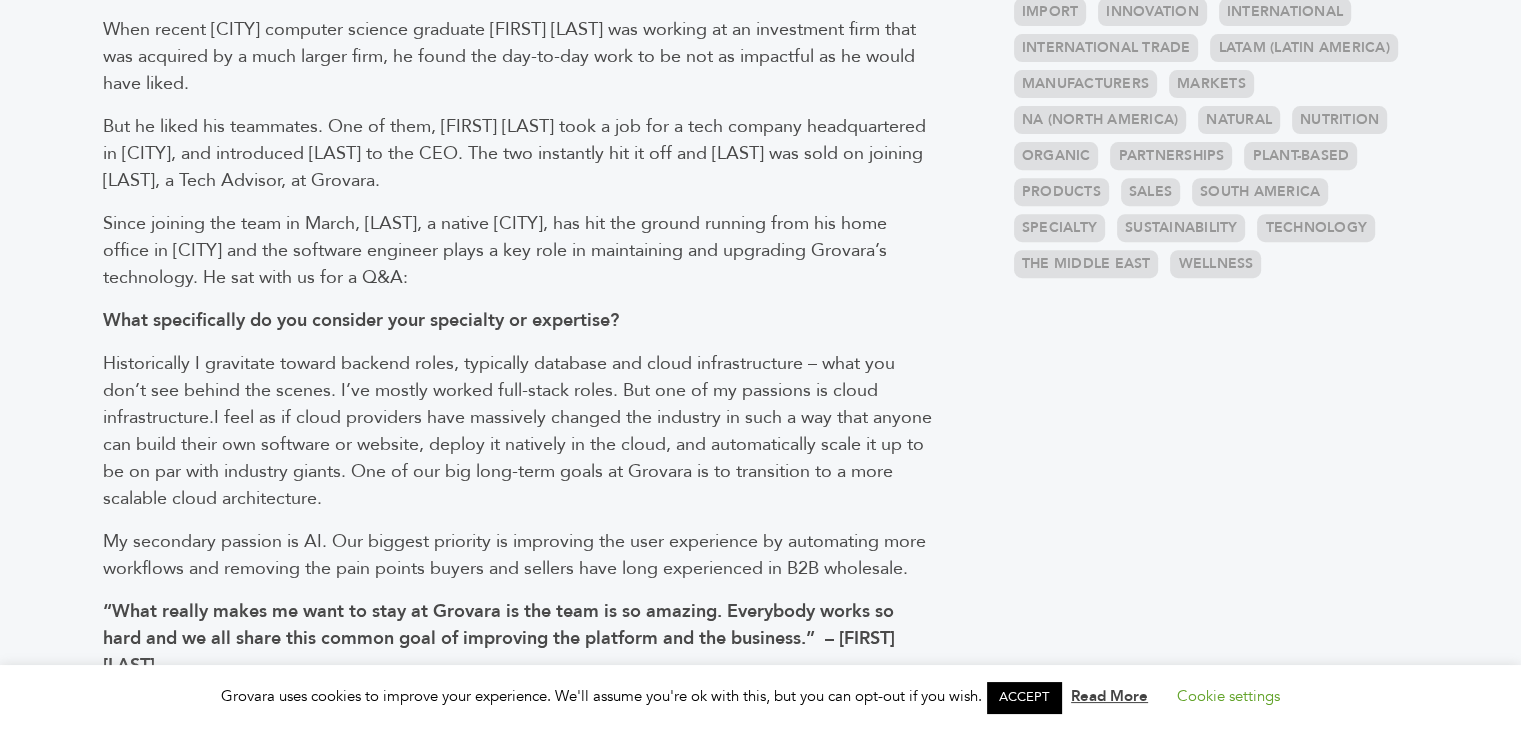 scroll, scrollTop: 1000, scrollLeft: 0, axis: vertical 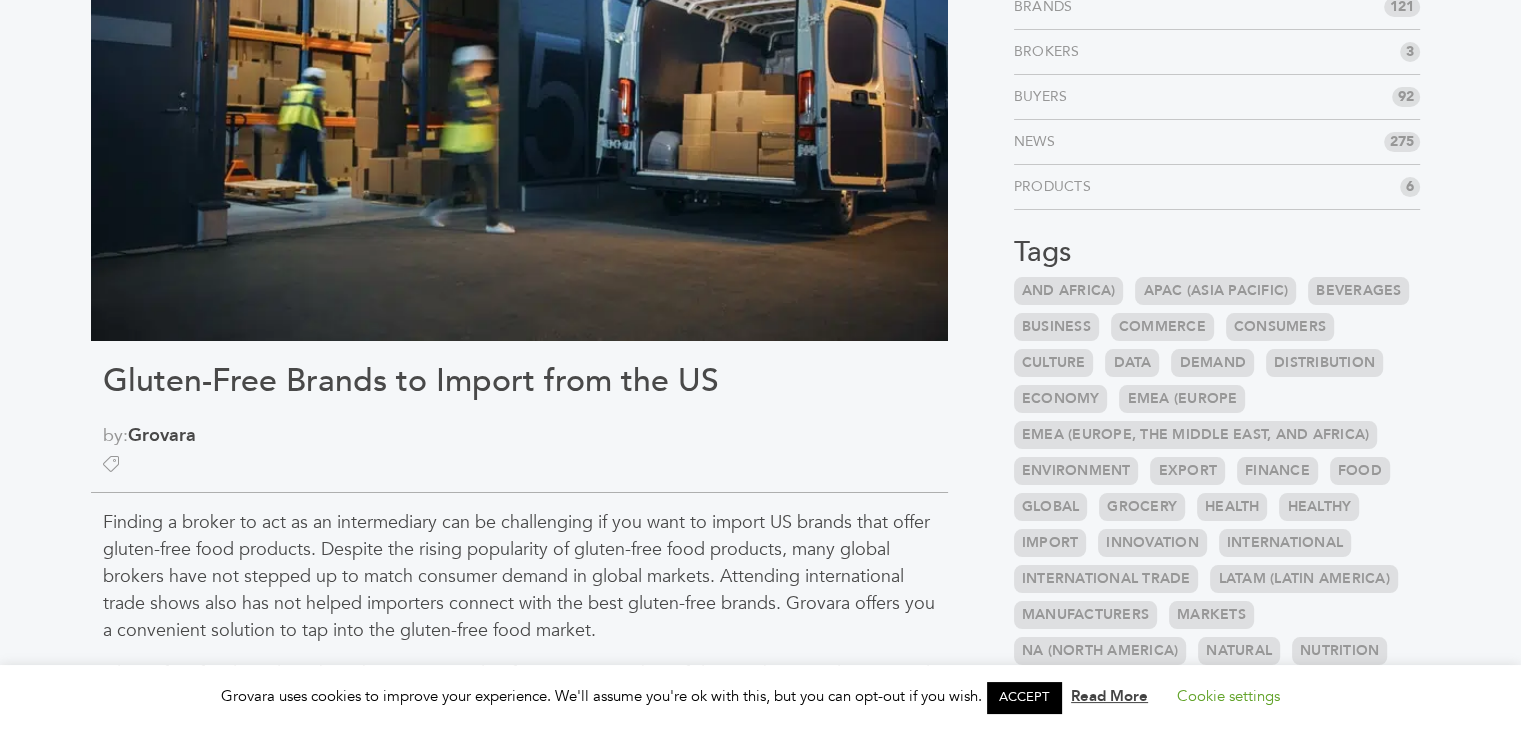 drag, startPoint x: 1533, startPoint y: 149, endPoint x: 1518, endPoint y: 214, distance: 66.70832 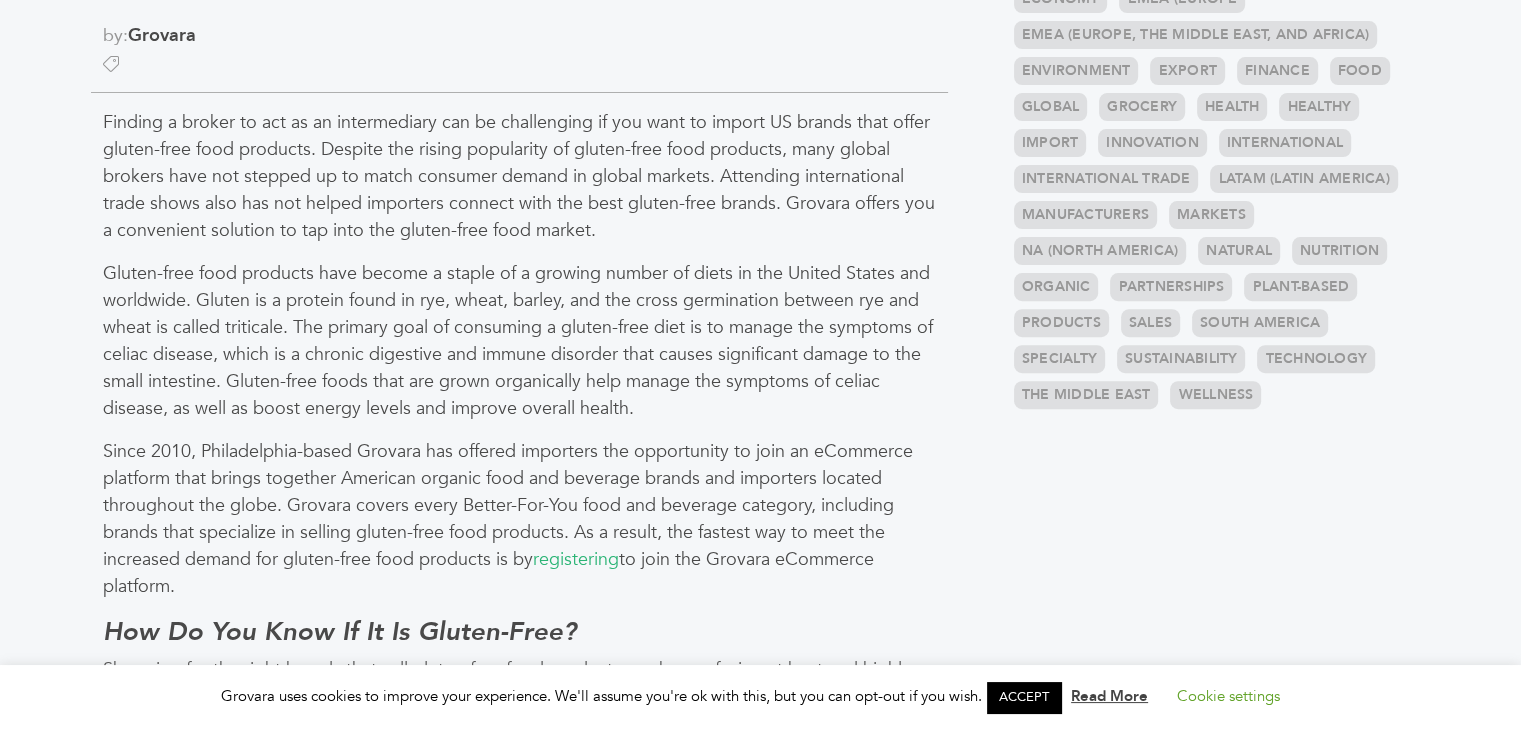 scroll, scrollTop: 869, scrollLeft: 0, axis: vertical 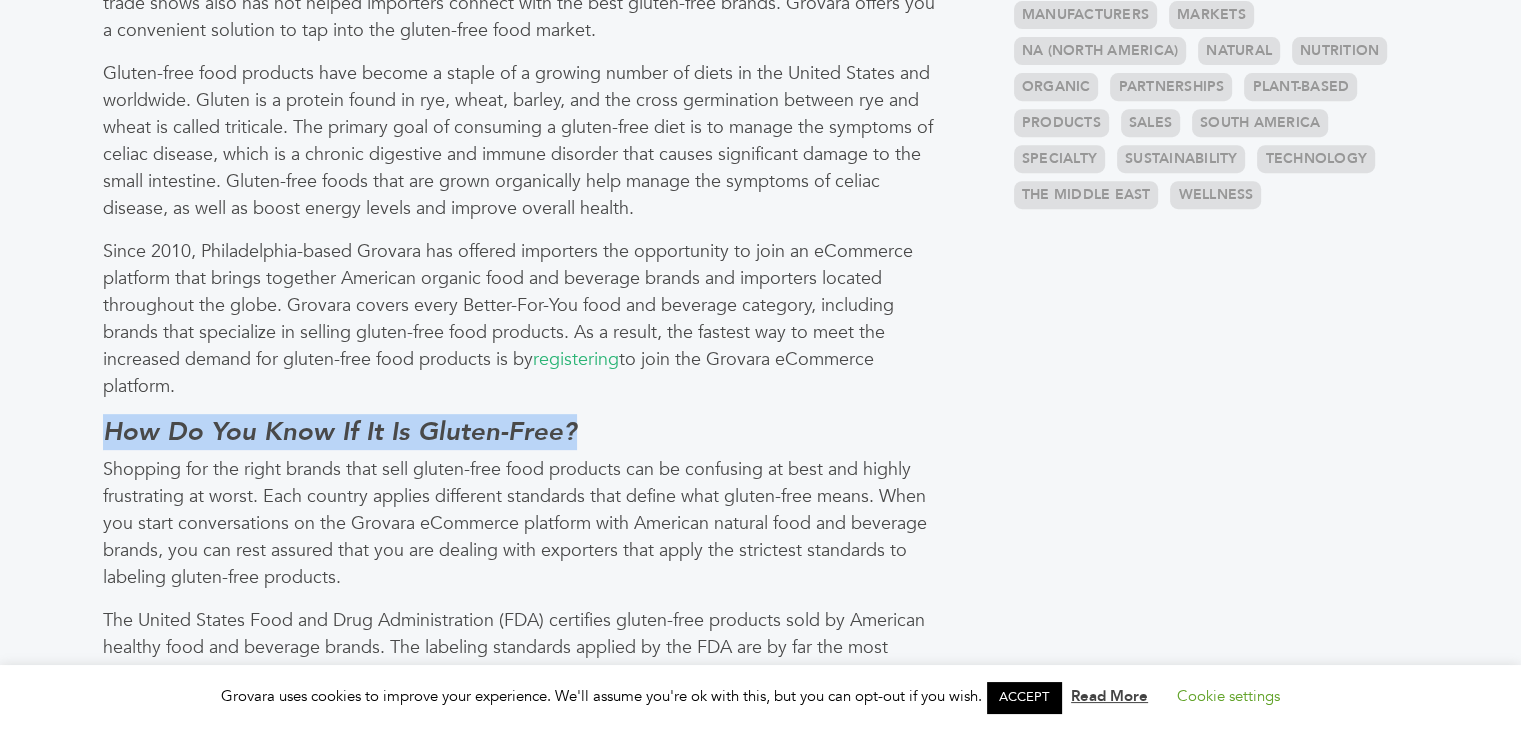 drag, startPoint x: 106, startPoint y: 431, endPoint x: 578, endPoint y: 434, distance: 472.00952 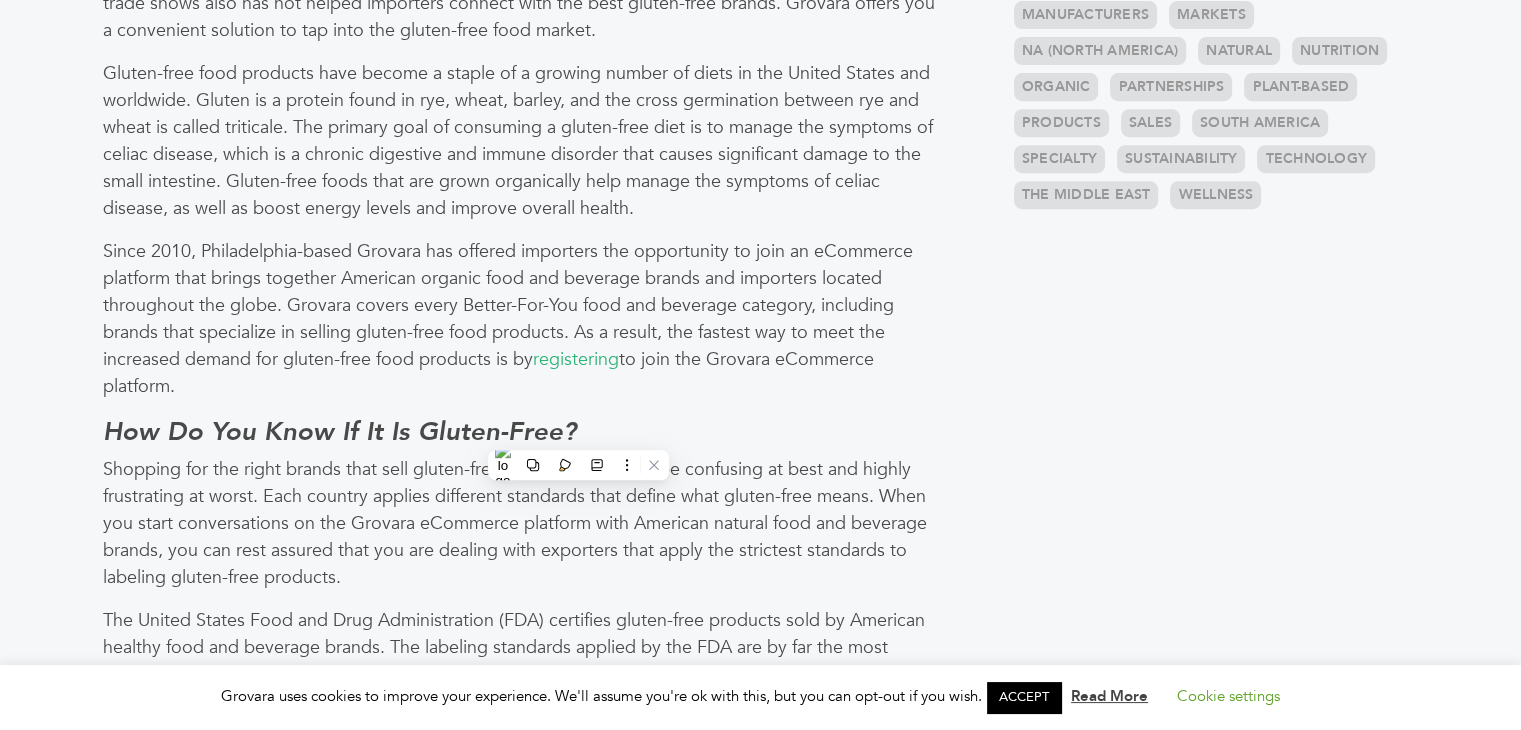 click on "Gluten-free food products have become a staple of a growing number of diets in the United States and worldwide. Gluten is a protein found in rye, wheat, barley, and the cross germination between rye and wheat is called triticale. The primary goal of consuming a gluten-free diet is to manage the symptoms of celiac disease, which is a chronic digestive and immune disorder that causes significant damage to the small intestine. Gluten-free foods that are grown organically help manage the symptoms of celiac disease, as well as boost energy levels and improve overall health." at bounding box center (519, 141) 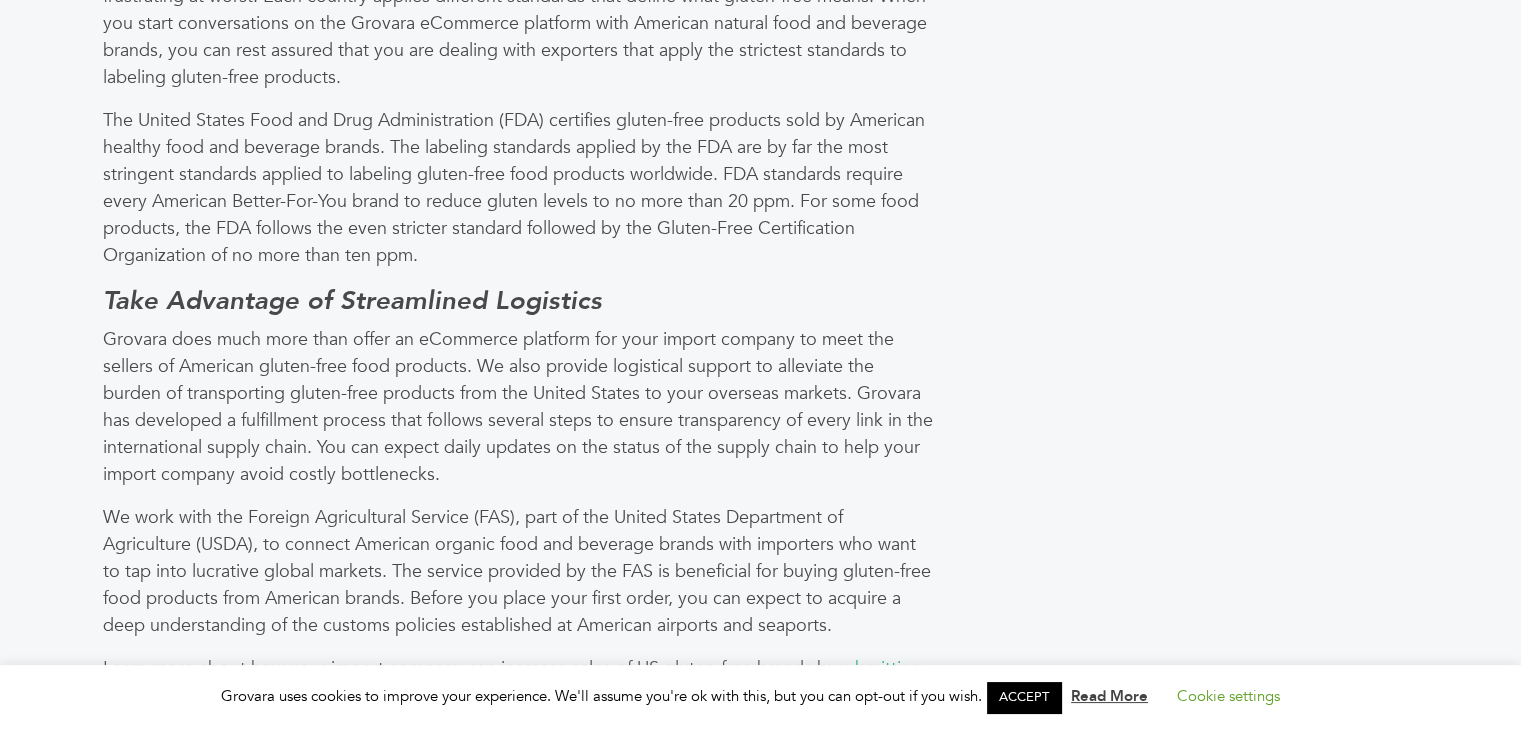 scroll, scrollTop: 1269, scrollLeft: 0, axis: vertical 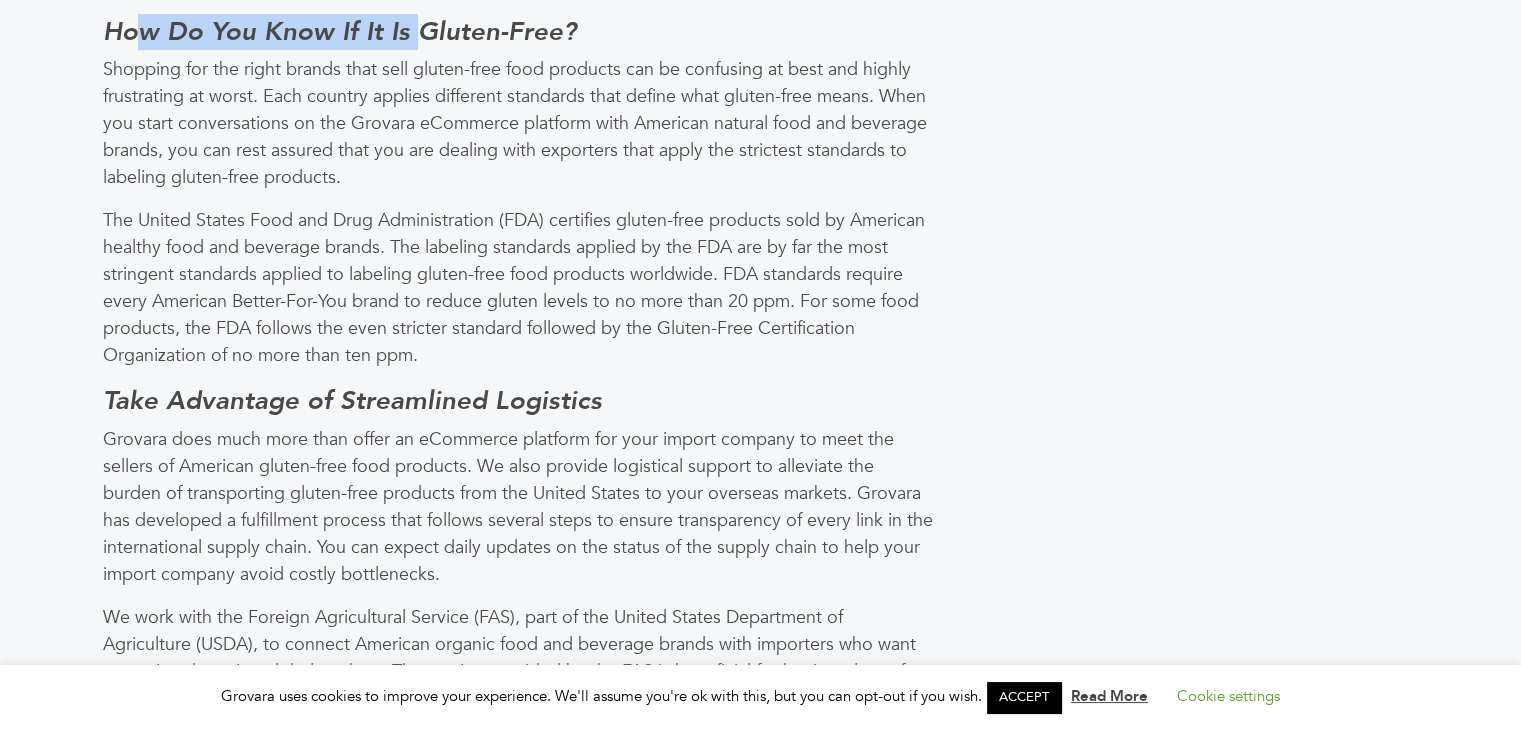 drag, startPoint x: 130, startPoint y: 37, endPoint x: 416, endPoint y: 107, distance: 294.44183 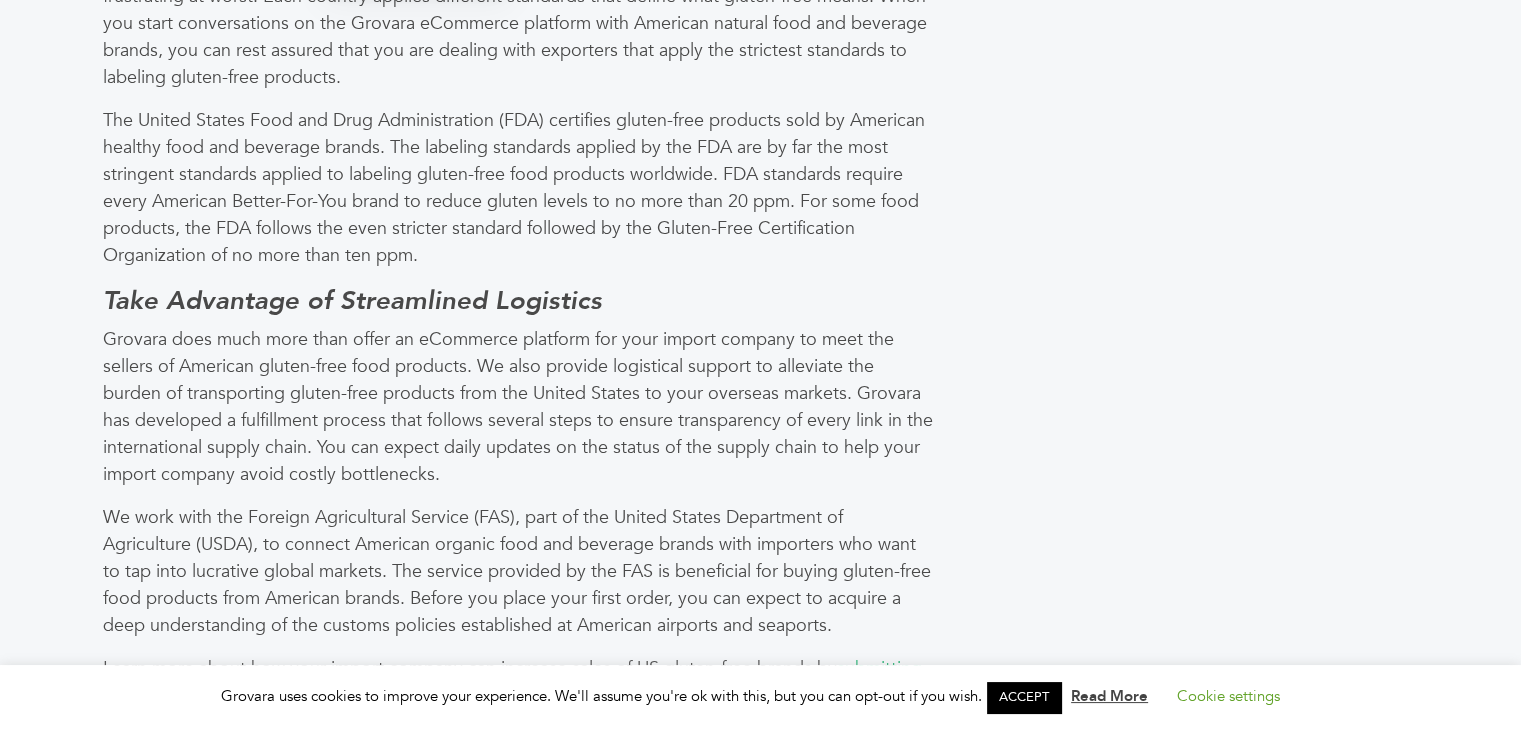 scroll, scrollTop: 1569, scrollLeft: 0, axis: vertical 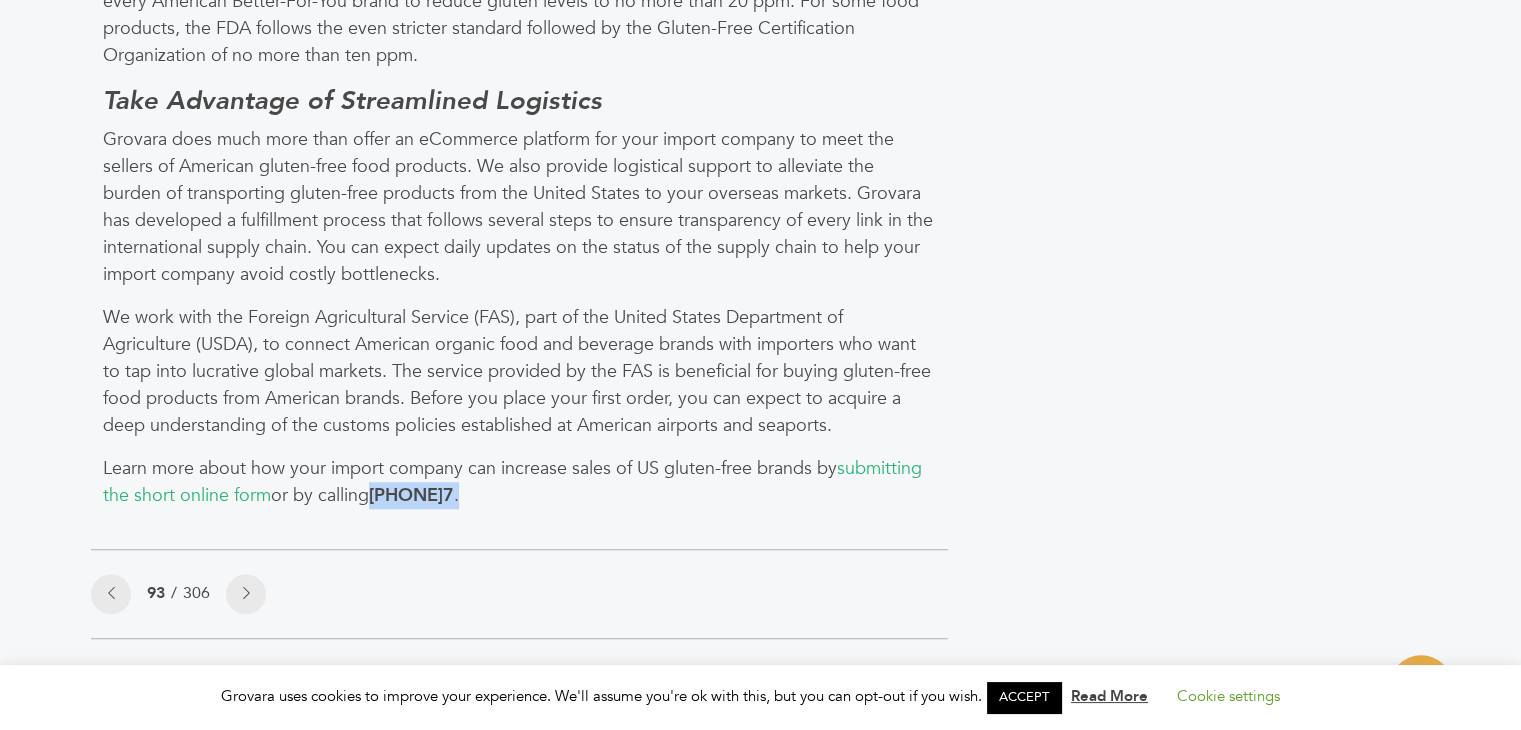 drag, startPoint x: 384, startPoint y: 492, endPoint x: 551, endPoint y: 504, distance: 167.43059 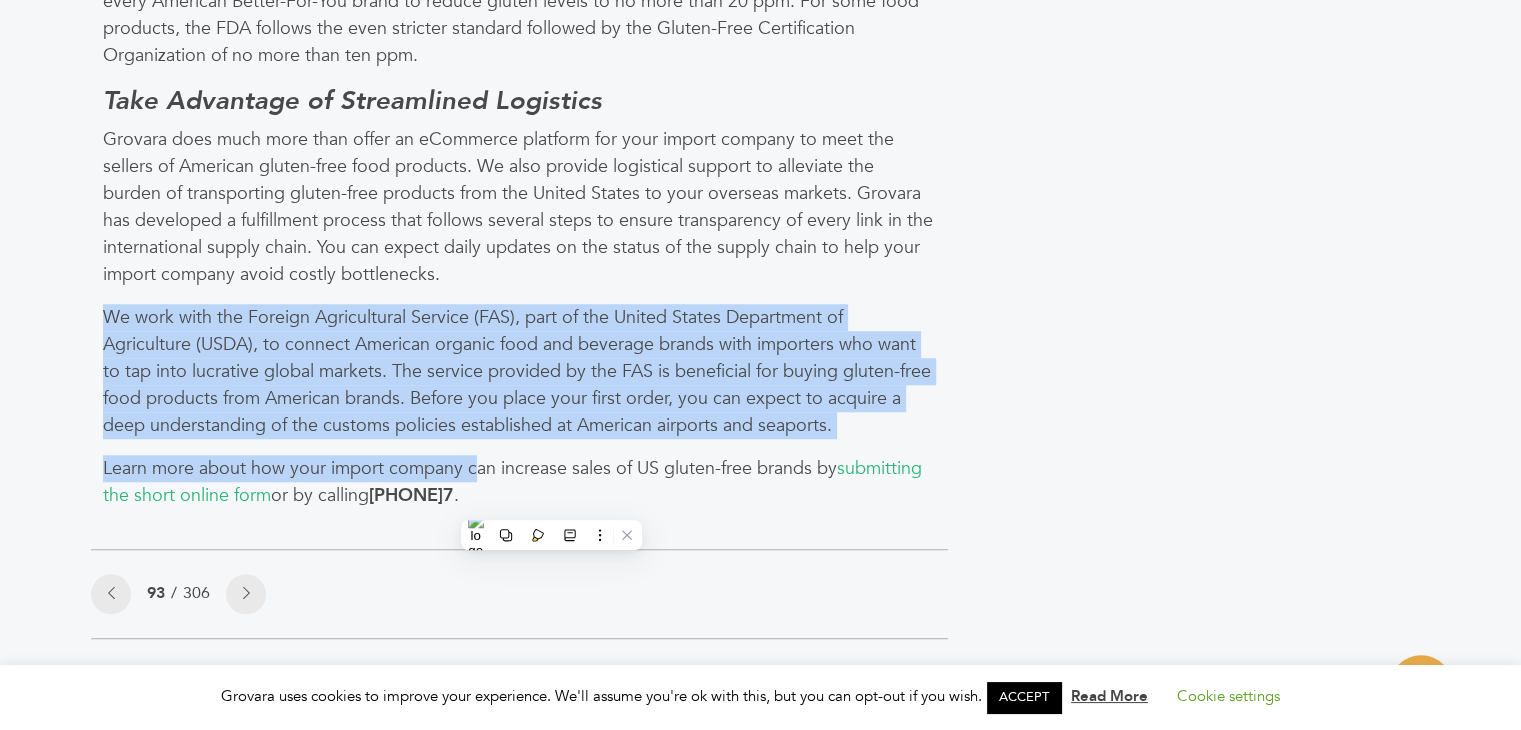 drag, startPoint x: 106, startPoint y: 313, endPoint x: 460, endPoint y: 472, distance: 388.0683 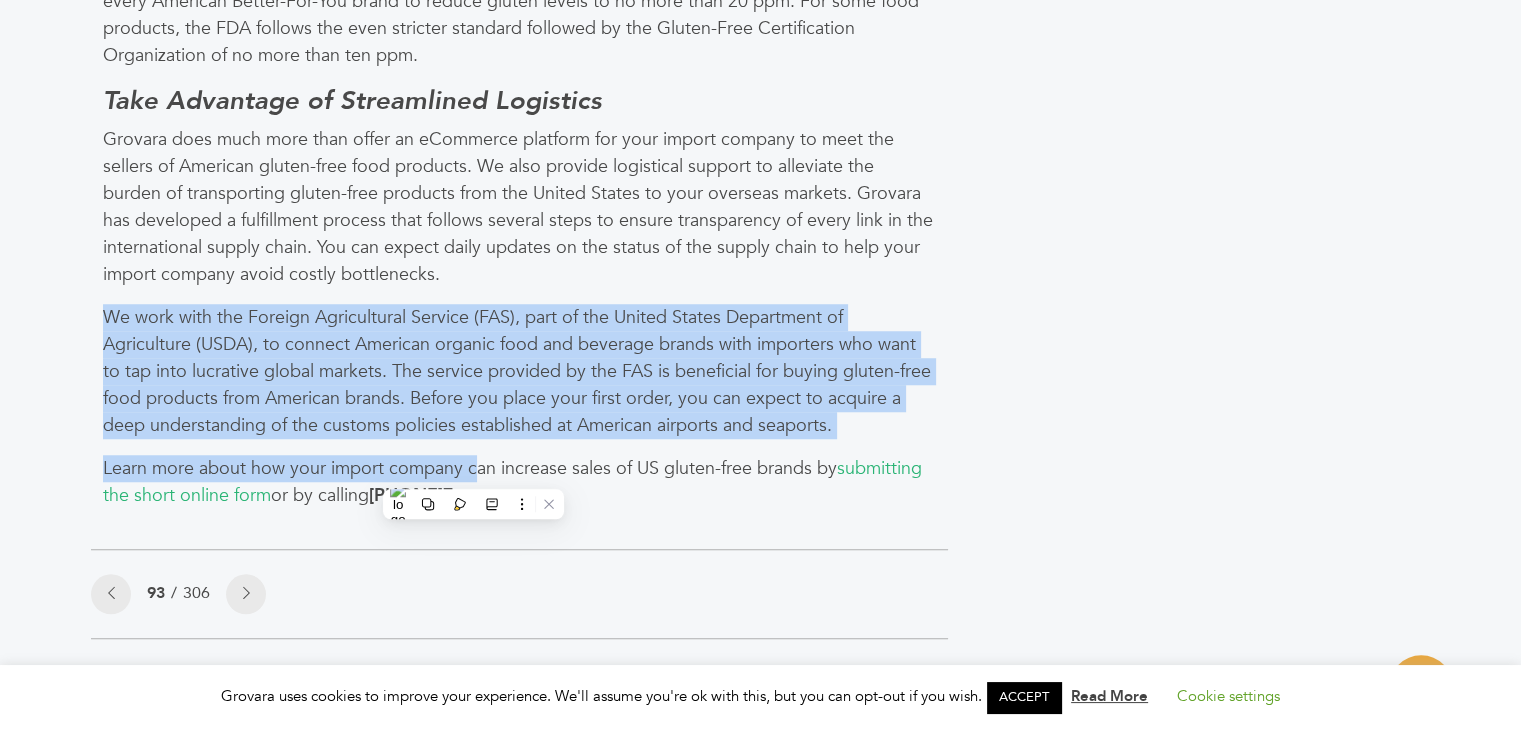 click on "Learn more about how your import company can increase sales of US gluten-free brands by  submitting the short online form  or by calling  215-207-096 7 ." at bounding box center (519, 482) 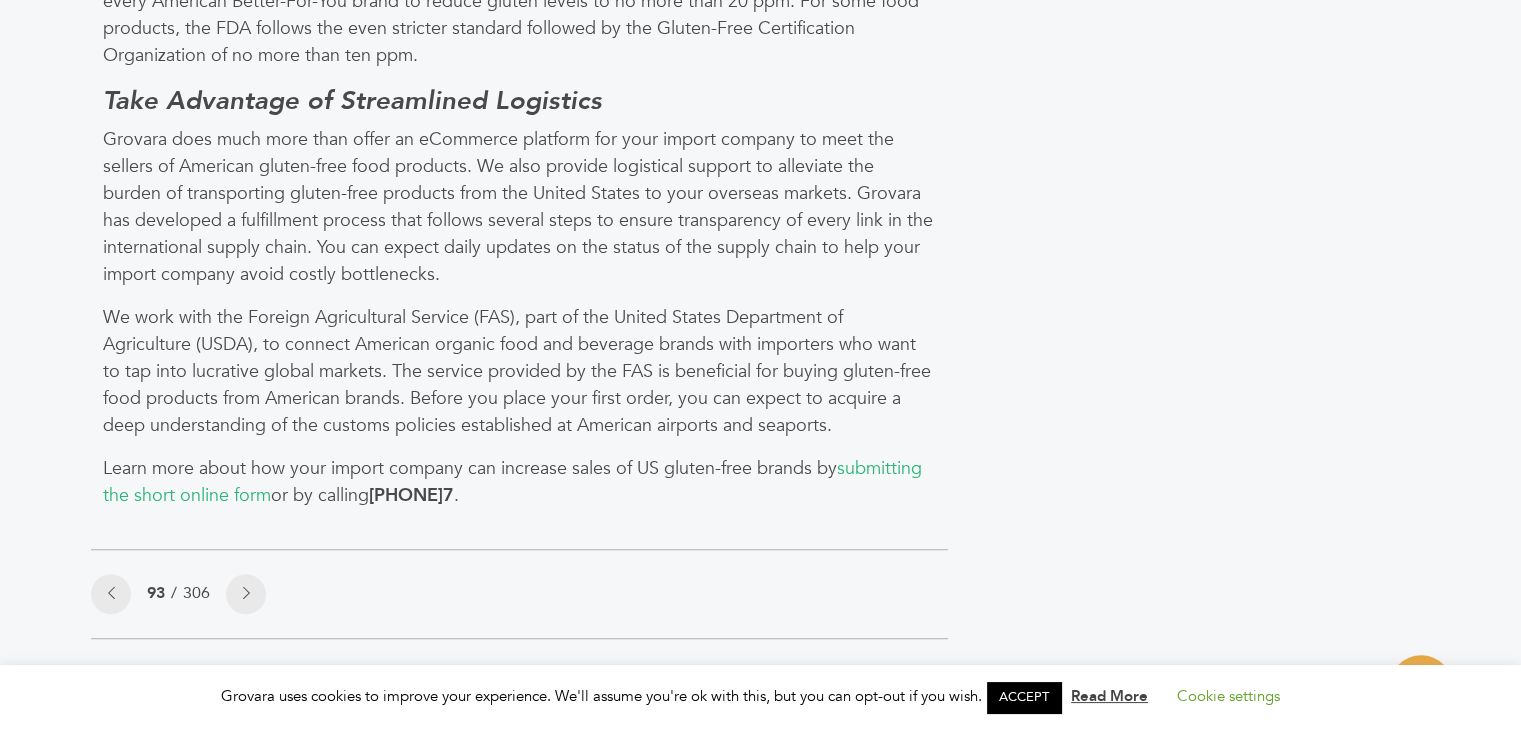 click on "Gluten-Free Brands to Import from the US
by:  Grovara
Finding a broker to act as an intermediary can be challenging if you want to import US brands that offer gluten-free food products. Despite the rising popularity of gluten-free food products, many global brokers have not stepped up to match consumer demand in global markets. Attending international trade shows also has not helped importers connect with the best gluten-free brands. Grovara offers you a convenient solution to tap into the gluten-free food market." at bounding box center (519, -377) 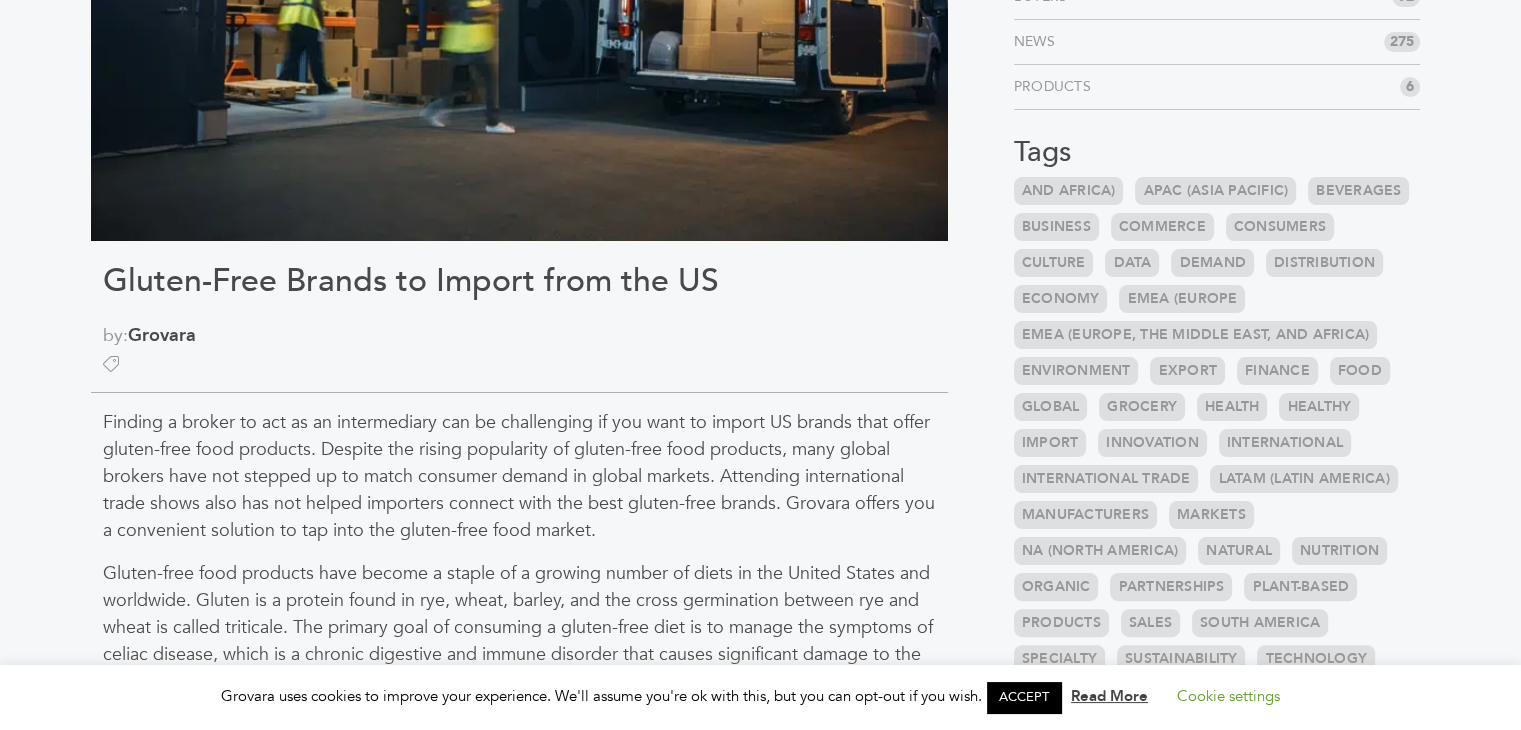 scroll, scrollTop: 469, scrollLeft: 0, axis: vertical 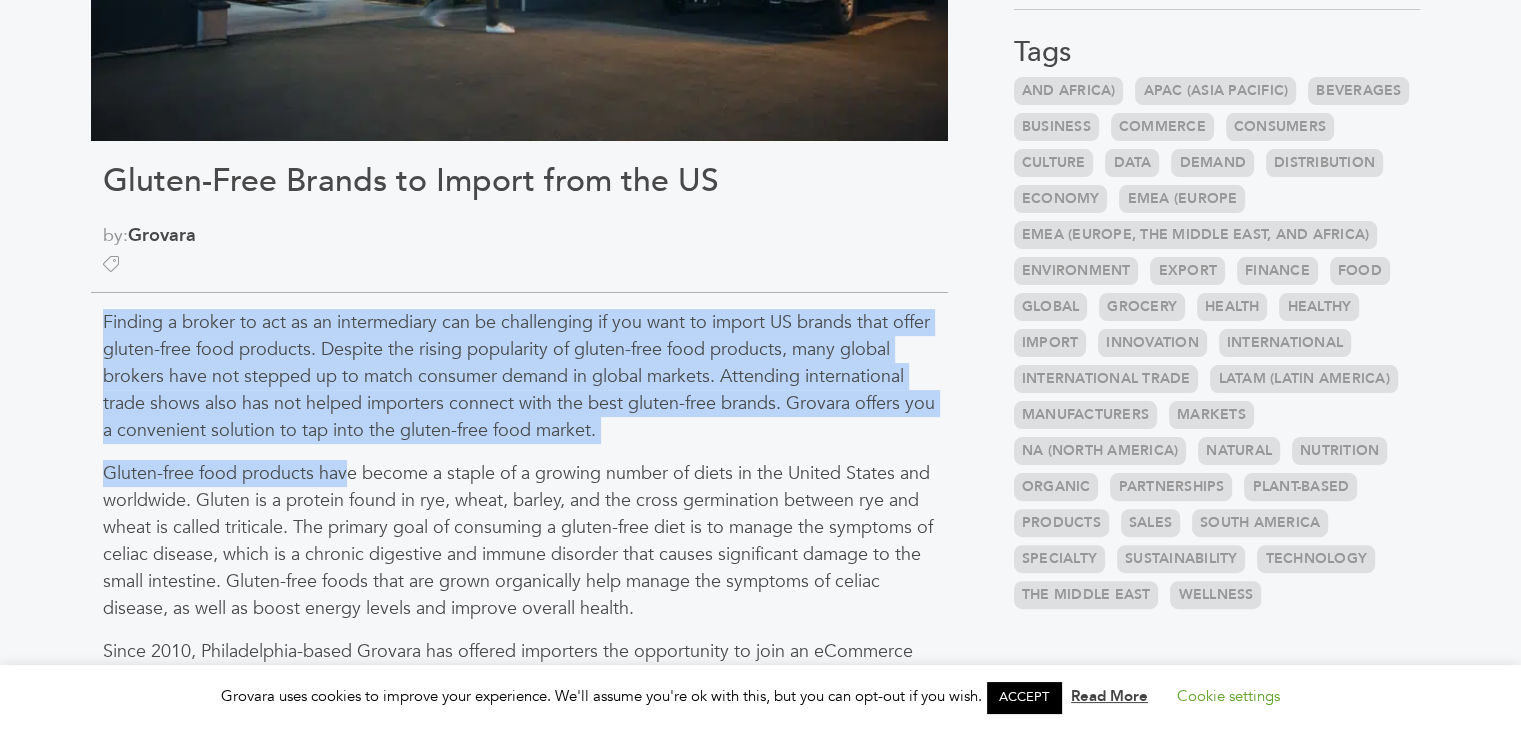 drag, startPoint x: 103, startPoint y: 316, endPoint x: 350, endPoint y: 481, distance: 297.04208 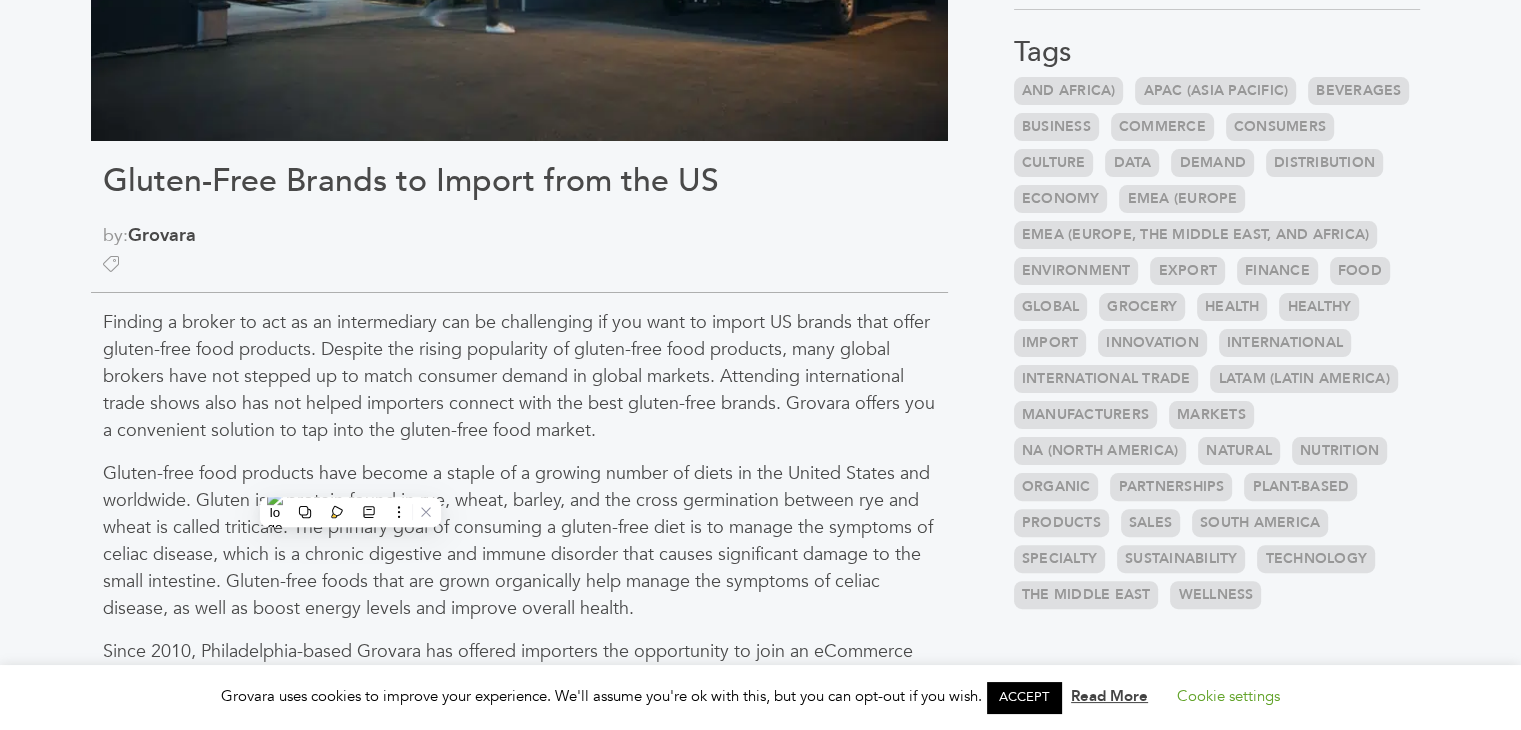 click on "Gluten-free food products have become a staple of a growing number of diets in the United States and worldwide. Gluten is a protein found in rye, wheat, barley, and the cross germination between rye and wheat is called triticale. The primary goal of consuming a gluten-free diet is to manage the symptoms of celiac disease, which is a chronic digestive and immune disorder that causes significant damage to the small intestine. Gluten-free foods that are grown organically help manage the symptoms of celiac disease, as well as boost energy levels and improve overall health." at bounding box center (519, 541) 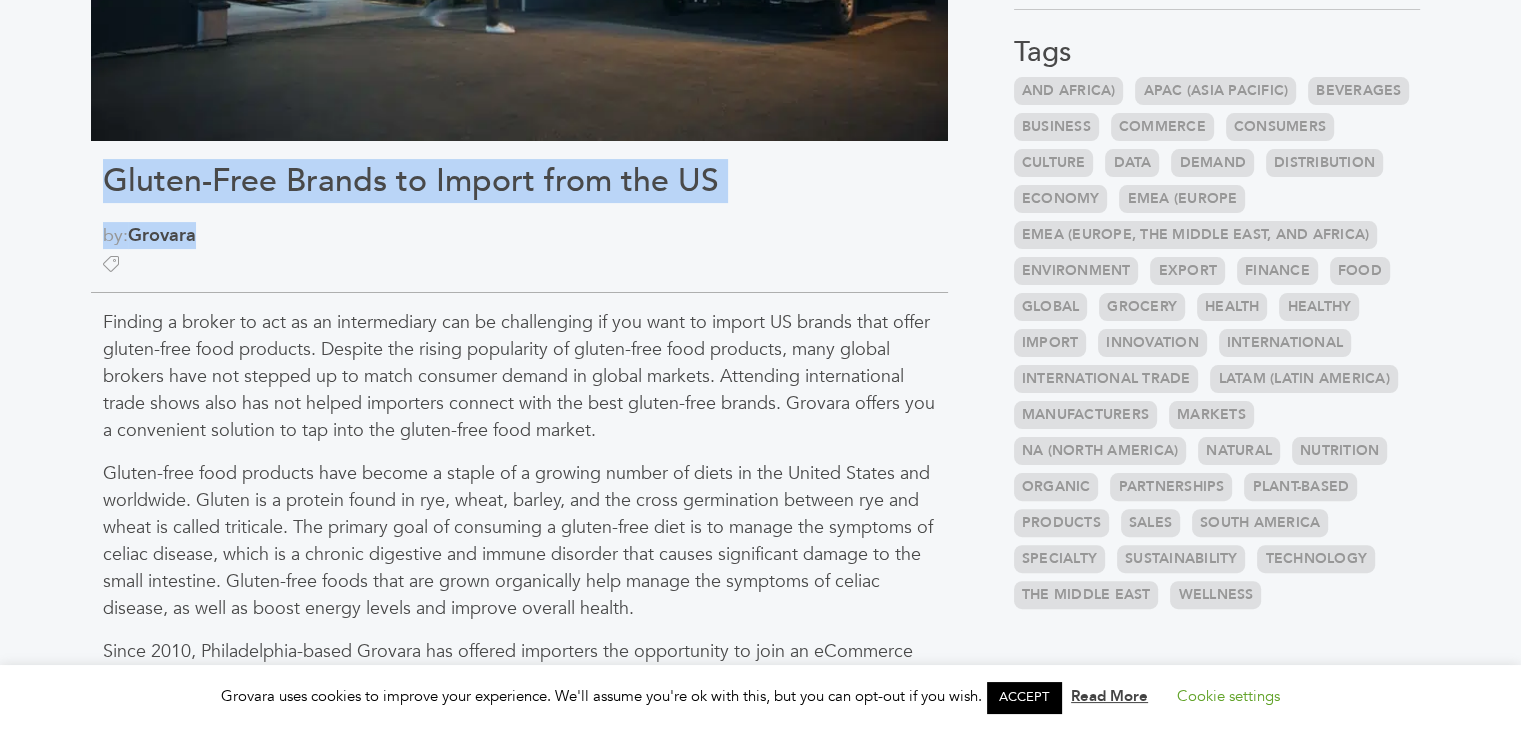 drag, startPoint x: 111, startPoint y: 175, endPoint x: 387, endPoint y: 201, distance: 277.22192 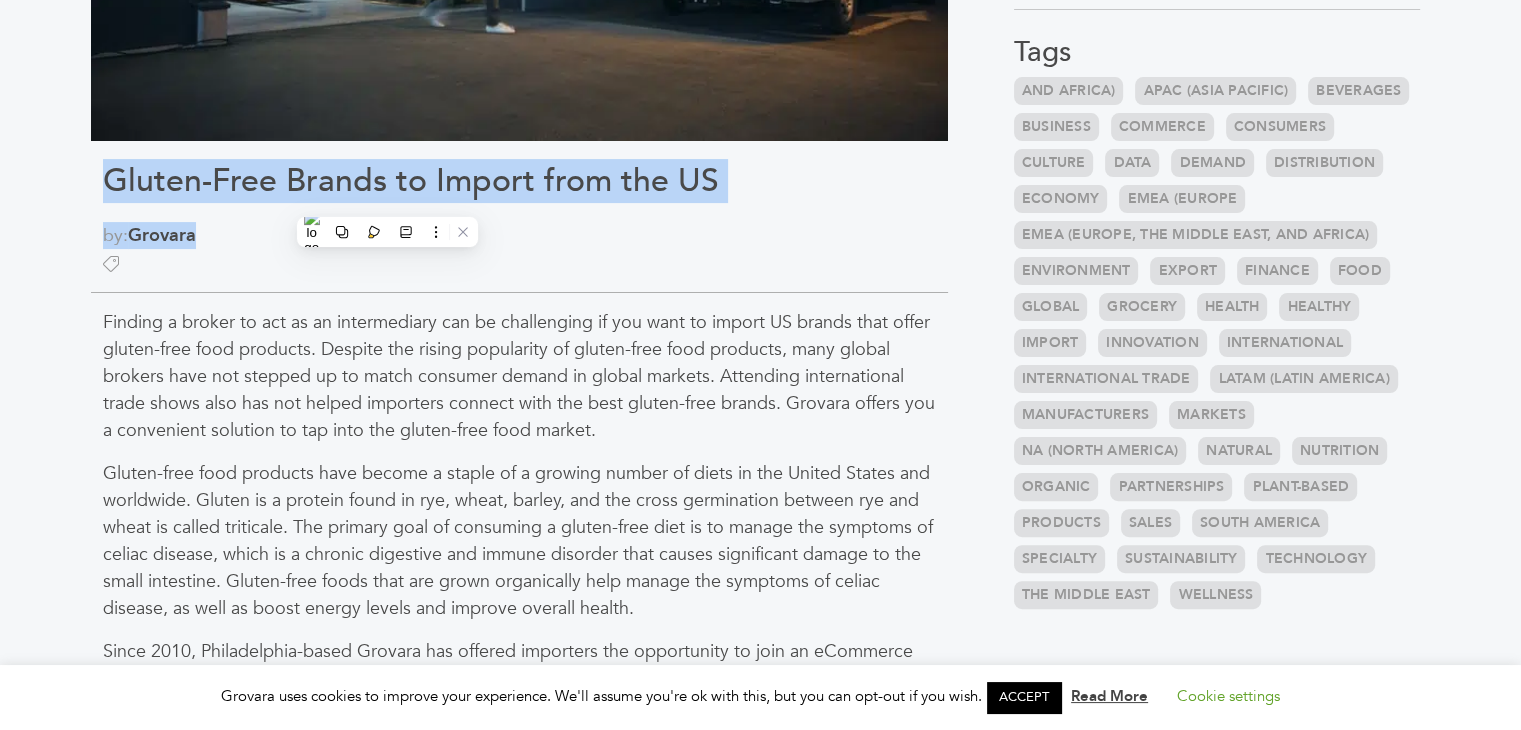 click on "Gluten-Free Brands to Import from the US" at bounding box center [519, 181] 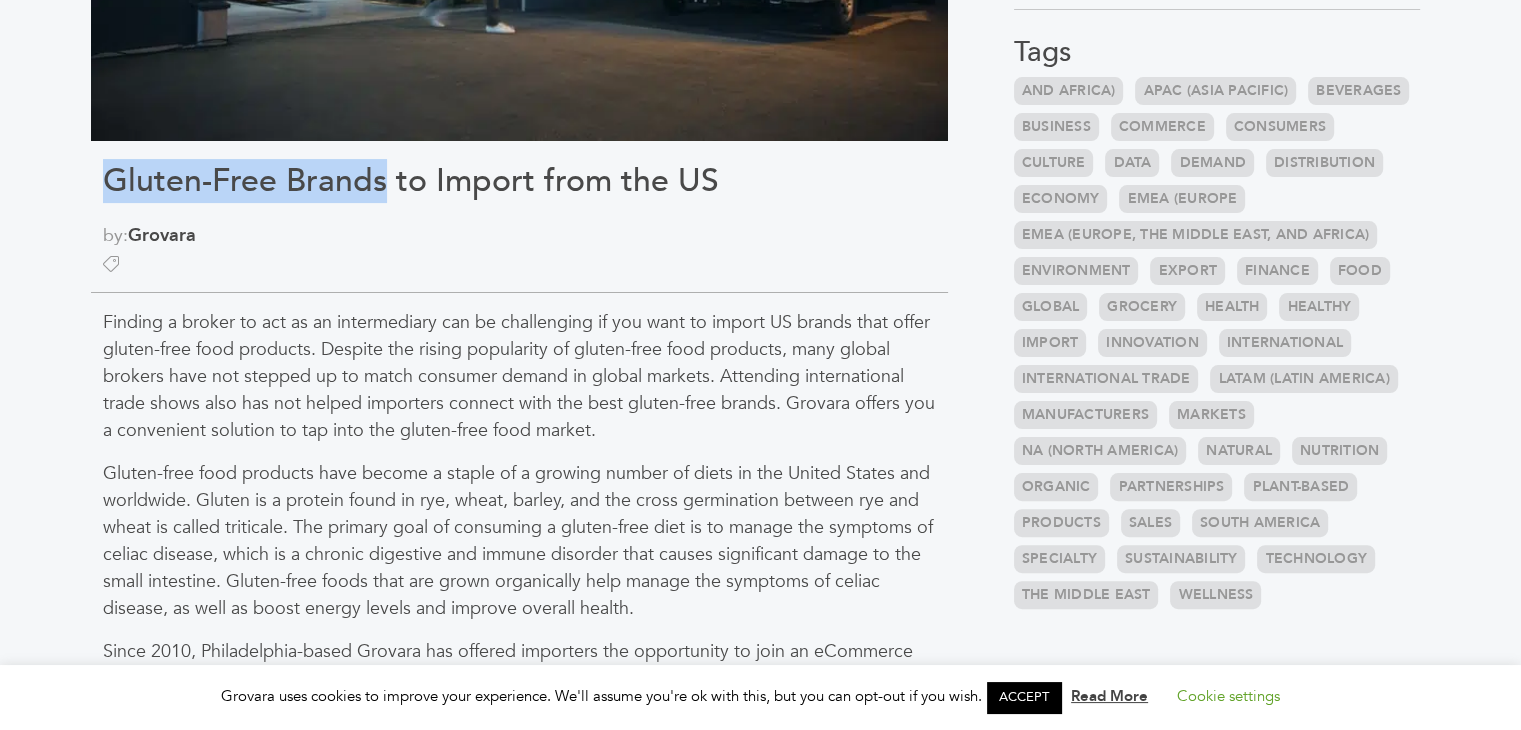 drag, startPoint x: 389, startPoint y: 183, endPoint x: 106, endPoint y: 161, distance: 283.85382 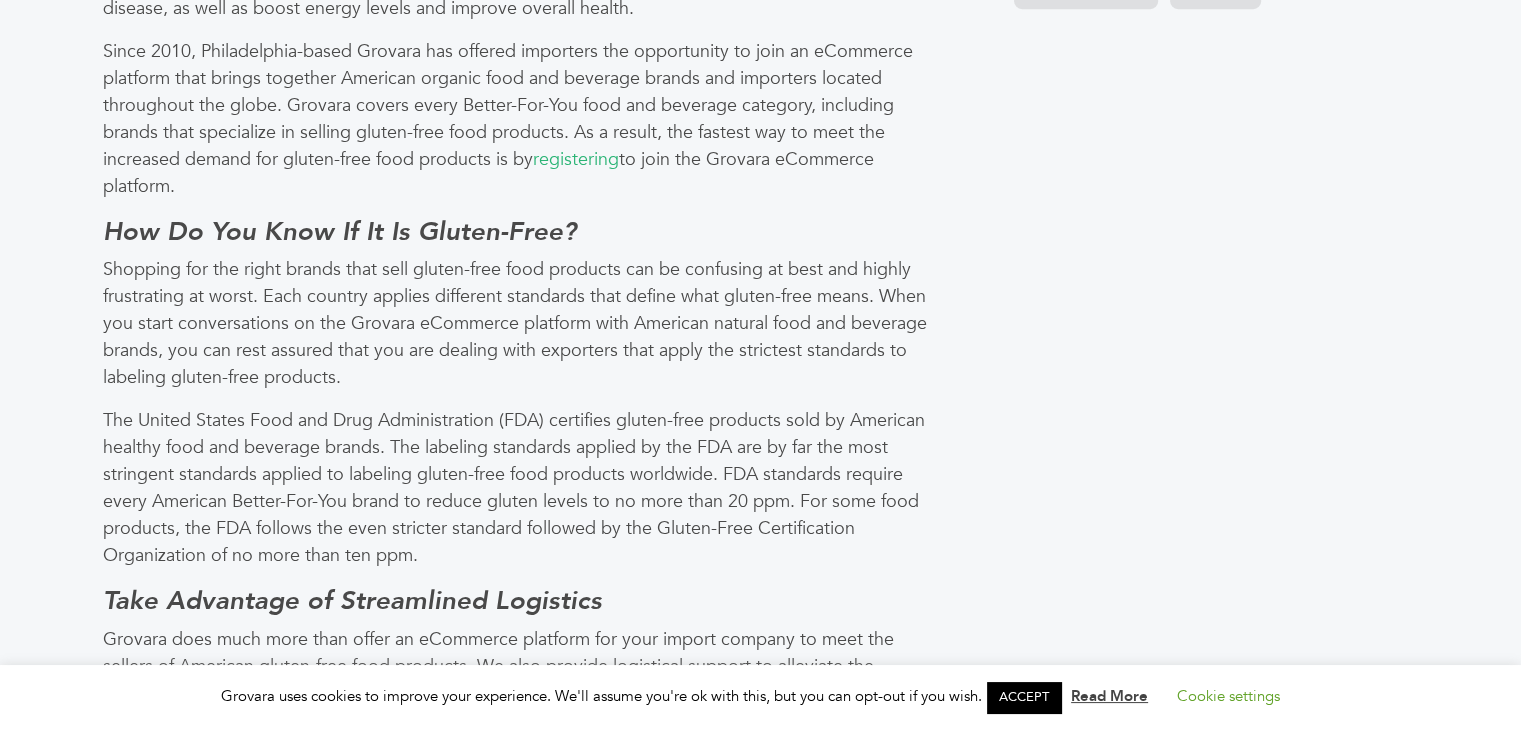 scroll, scrollTop: 969, scrollLeft: 0, axis: vertical 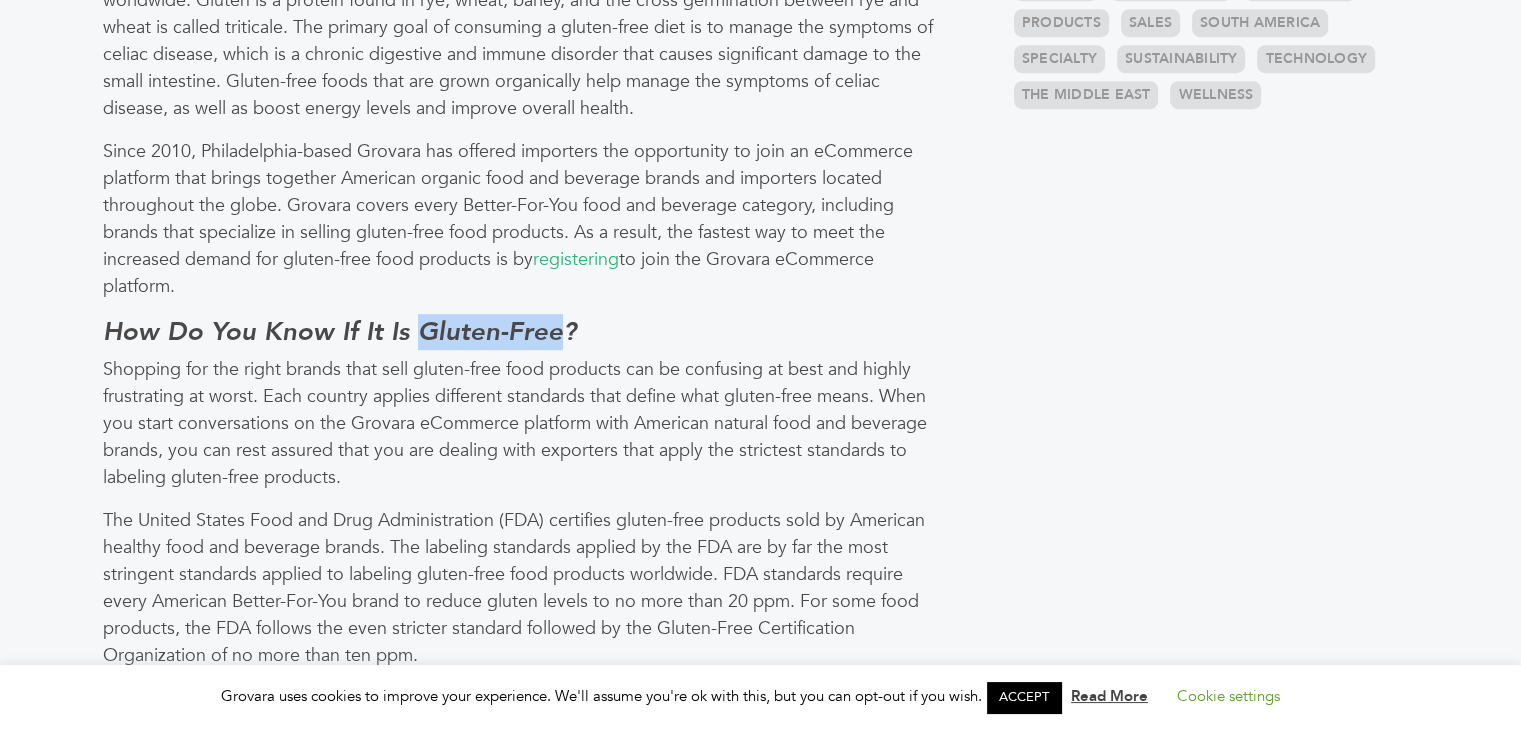 drag, startPoint x: 416, startPoint y: 329, endPoint x: 560, endPoint y: 329, distance: 144 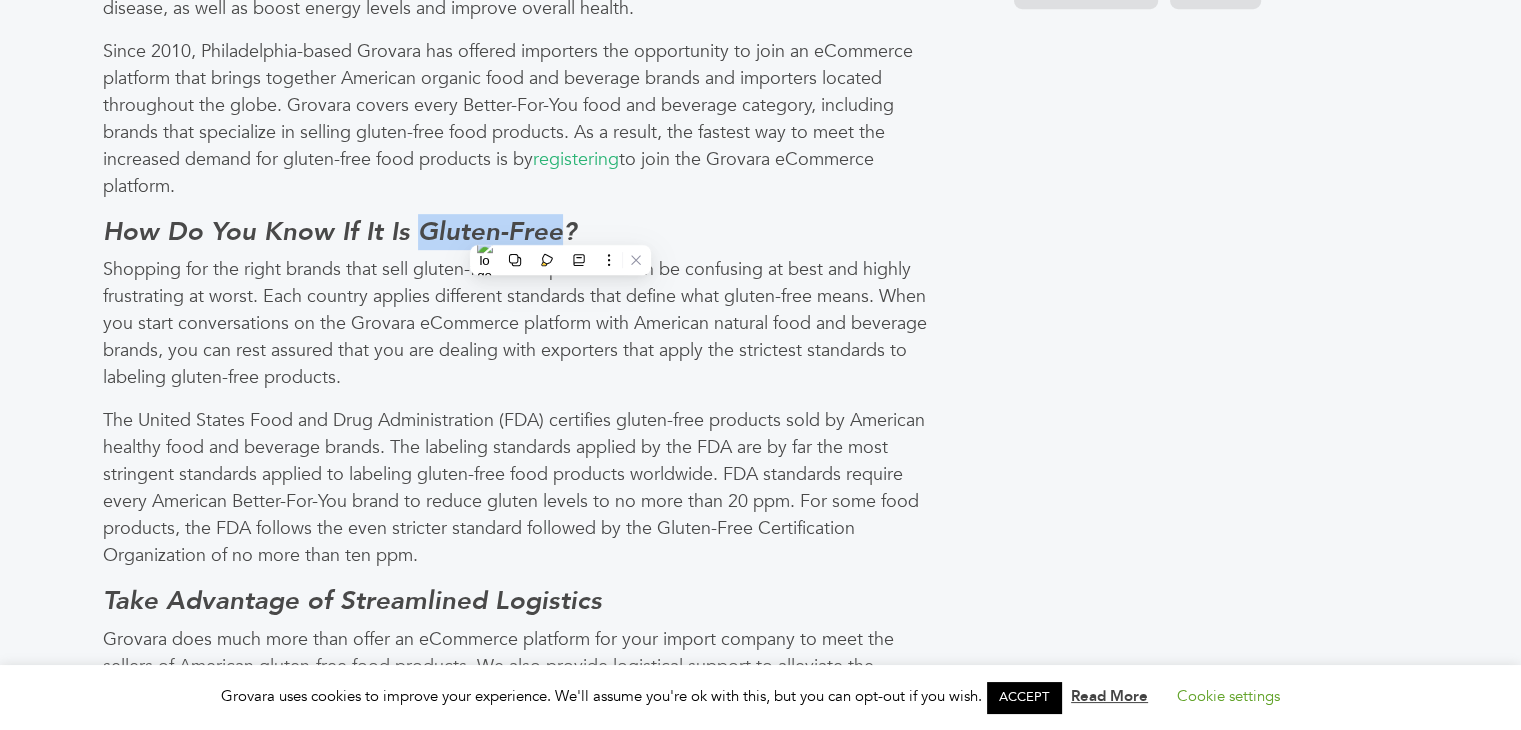 scroll, scrollTop: 1269, scrollLeft: 0, axis: vertical 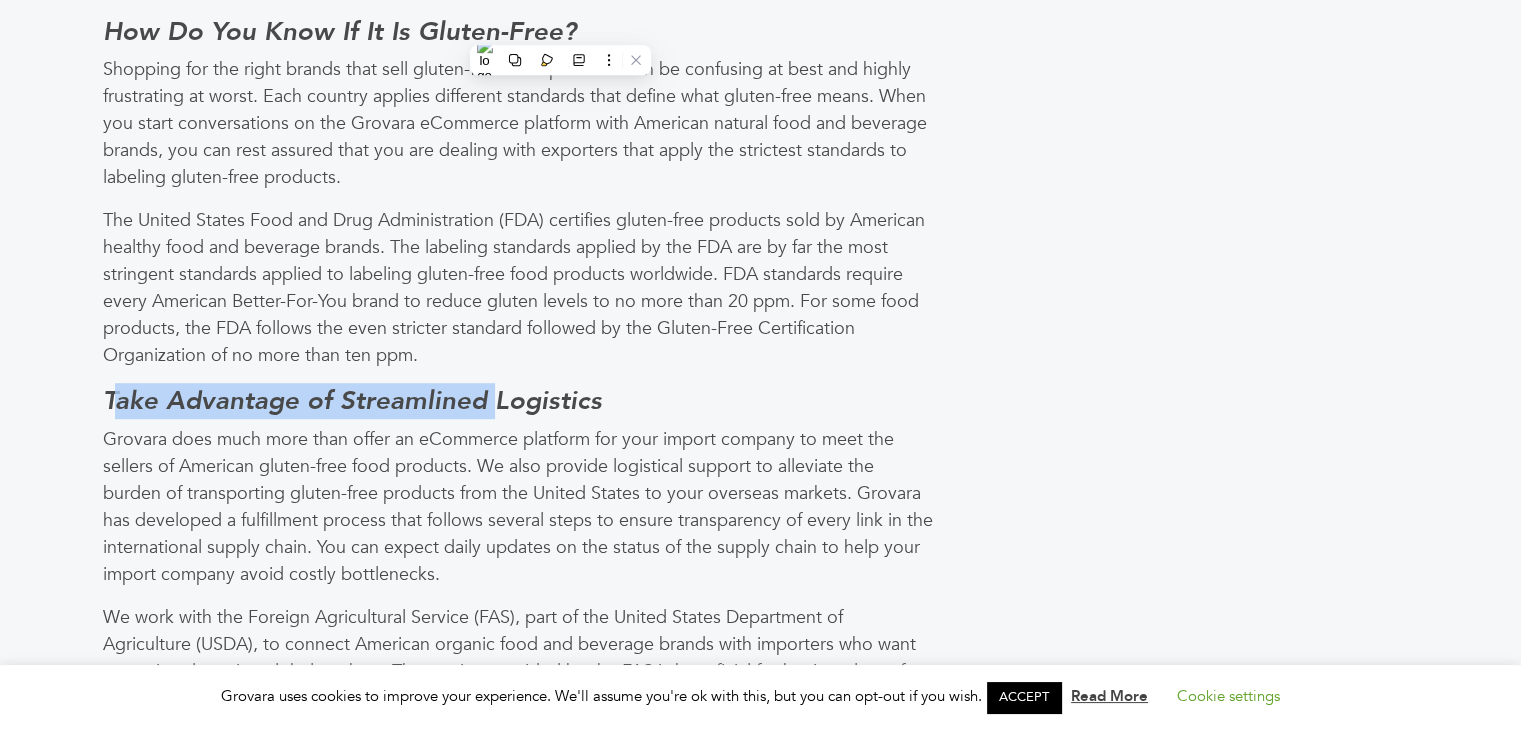 drag, startPoint x: 120, startPoint y: 399, endPoint x: 490, endPoint y: 409, distance: 370.1351 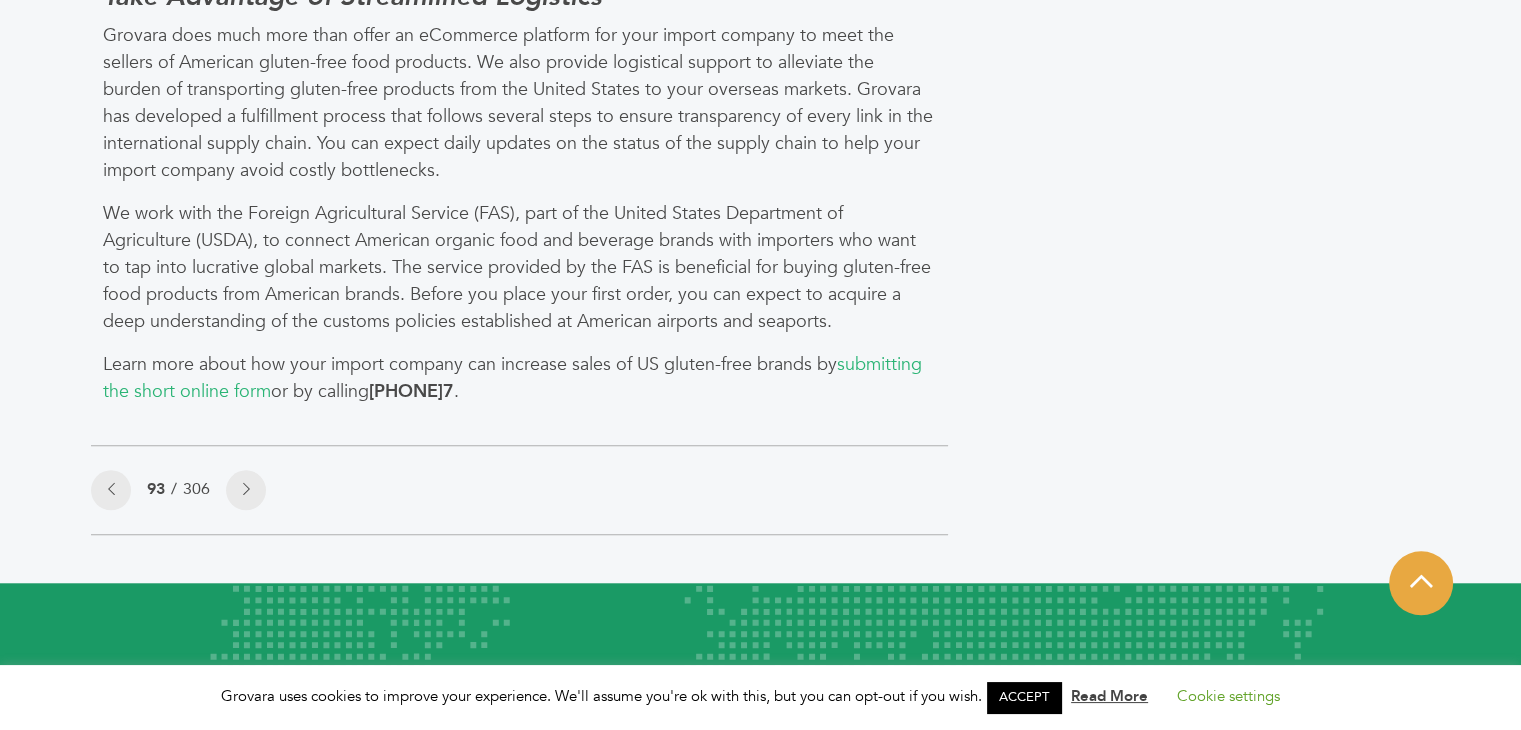 scroll, scrollTop: 507, scrollLeft: 0, axis: vertical 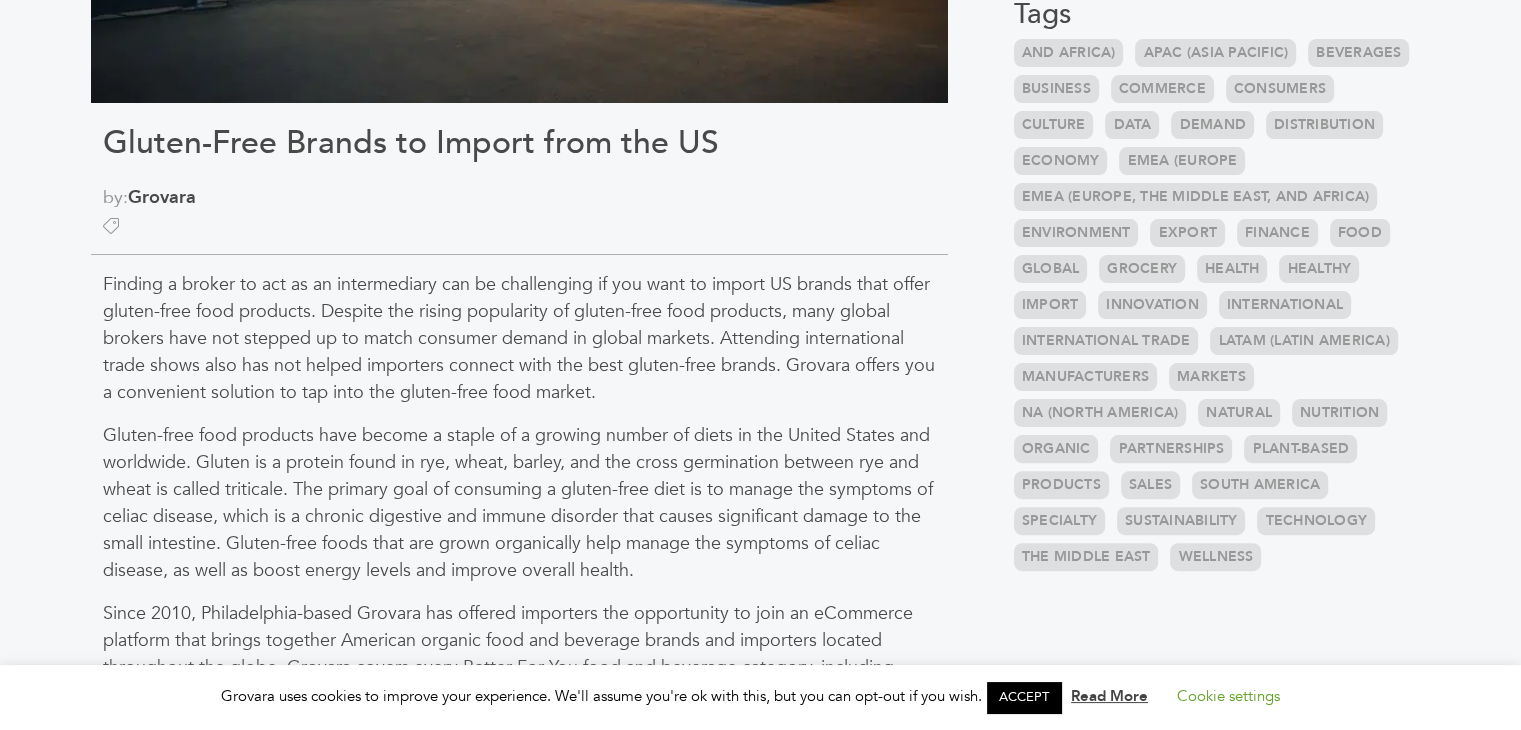 click on "Finding a broker to act as an intermediary can be challenging if you want to import US brands that offer gluten-free food products. Despite the rising popularity of gluten-free food products, many global brokers have not stepped up to match consumer demand in global markets. Attending international trade shows also has not helped importers connect with the best gluten-free brands. Grovara offers you a convenient solution to tap into the gluten-free food market.
Since 2010, Philadelphia-based Grovara has offered importers the opportunity to join an eCommerce platform that brings together American organic food and beverage brands and importers located throughout the globe. Grovara covers every Better-For-You food and beverage category, including brands that specialize in selling gluten-free food products. As a result, the fastest way to meet the increased demand for gluten-free food products is by  registering  to join the Grovara eCommerce platform.
How Do You Know If It Is Gluten-Free?
7 ." at bounding box center [519, 912] 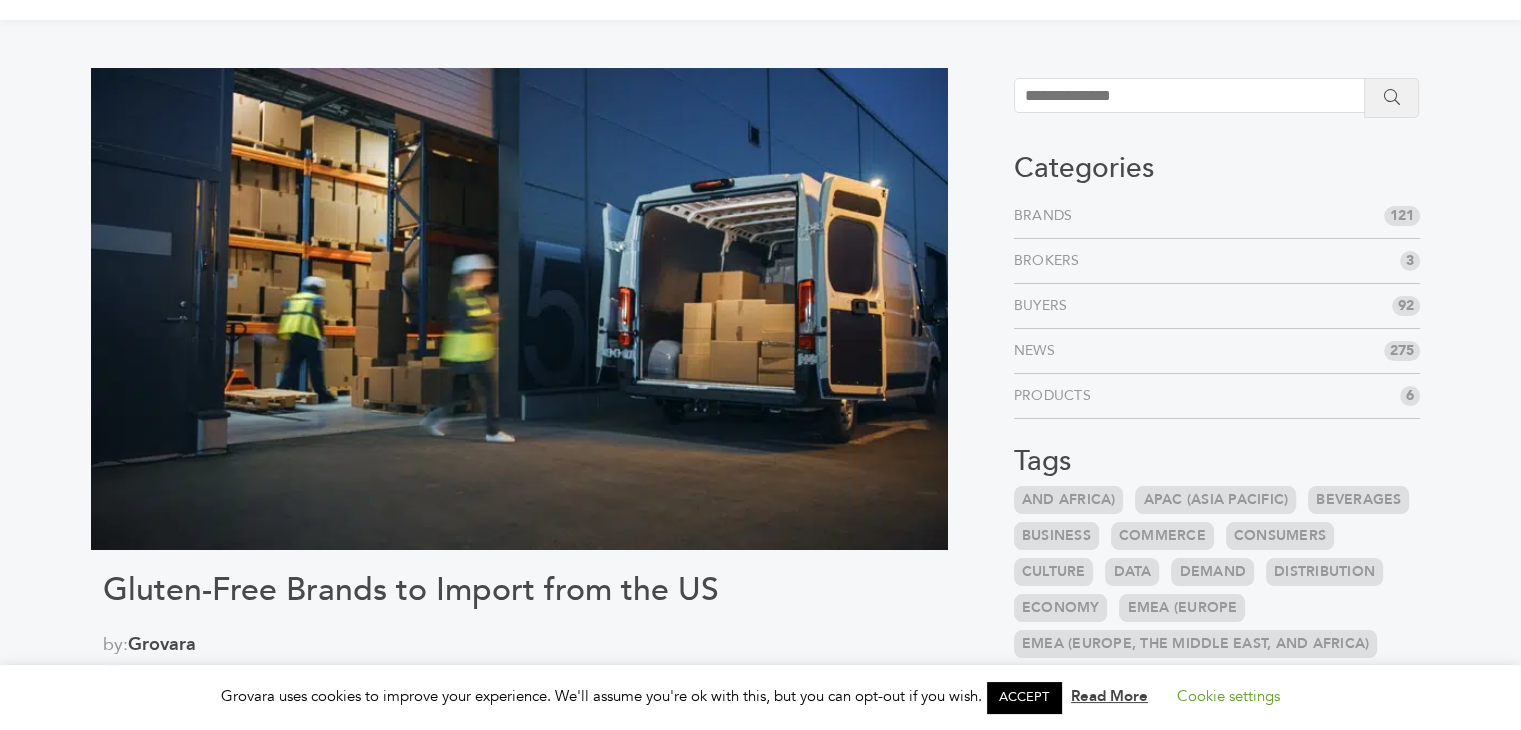 scroll, scrollTop: 60, scrollLeft: 0, axis: vertical 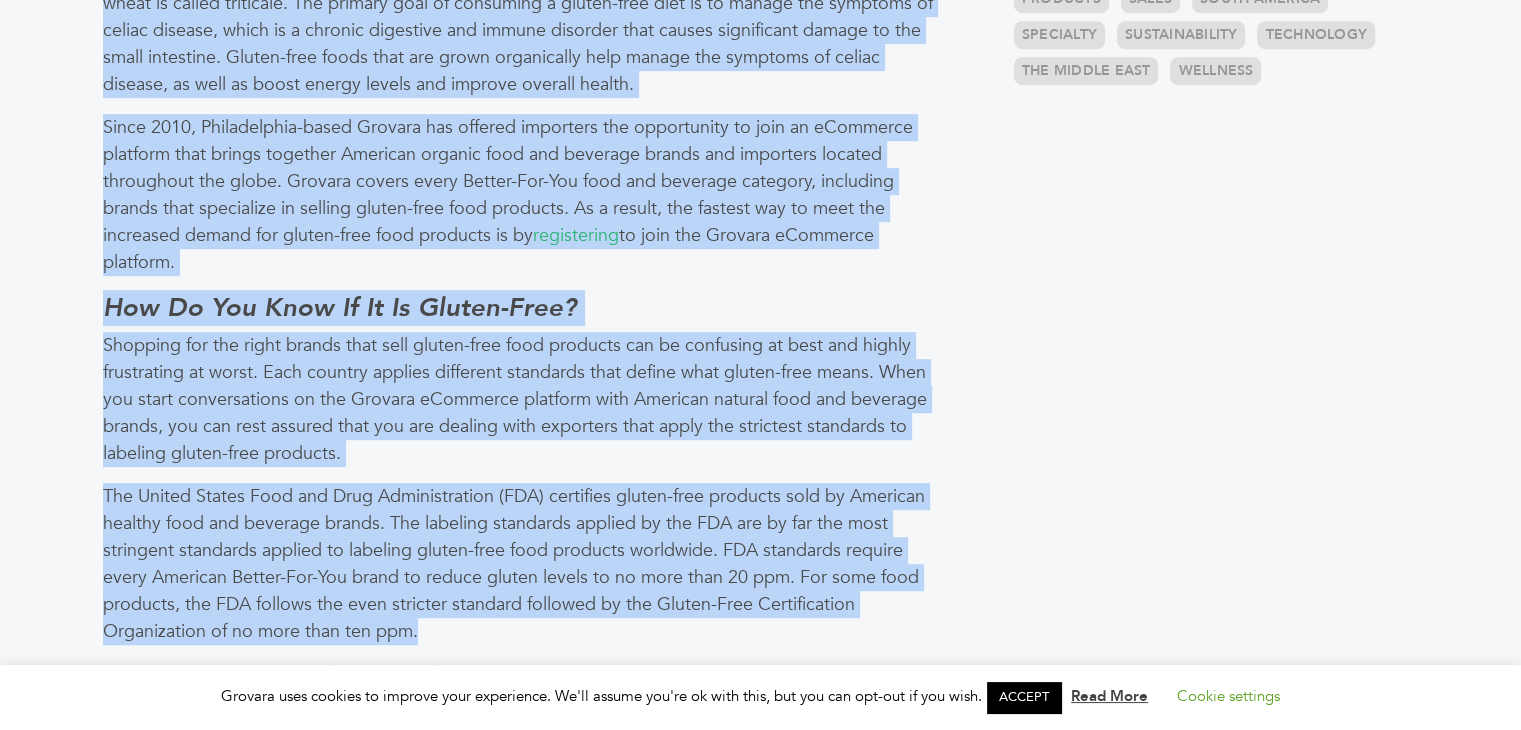 drag, startPoint x: 99, startPoint y: 642, endPoint x: 817, endPoint y: 630, distance: 718.1003 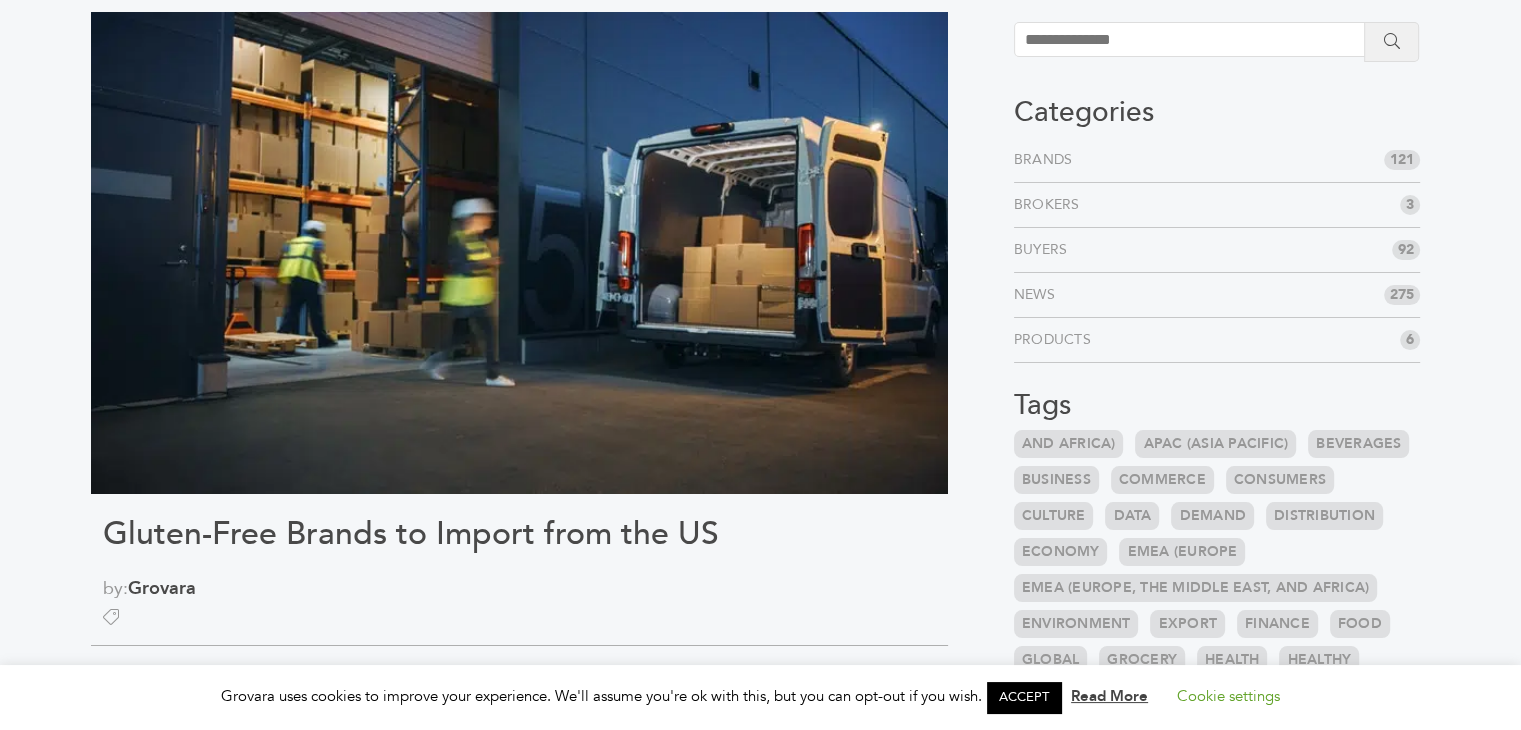 scroll, scrollTop: 0, scrollLeft: 0, axis: both 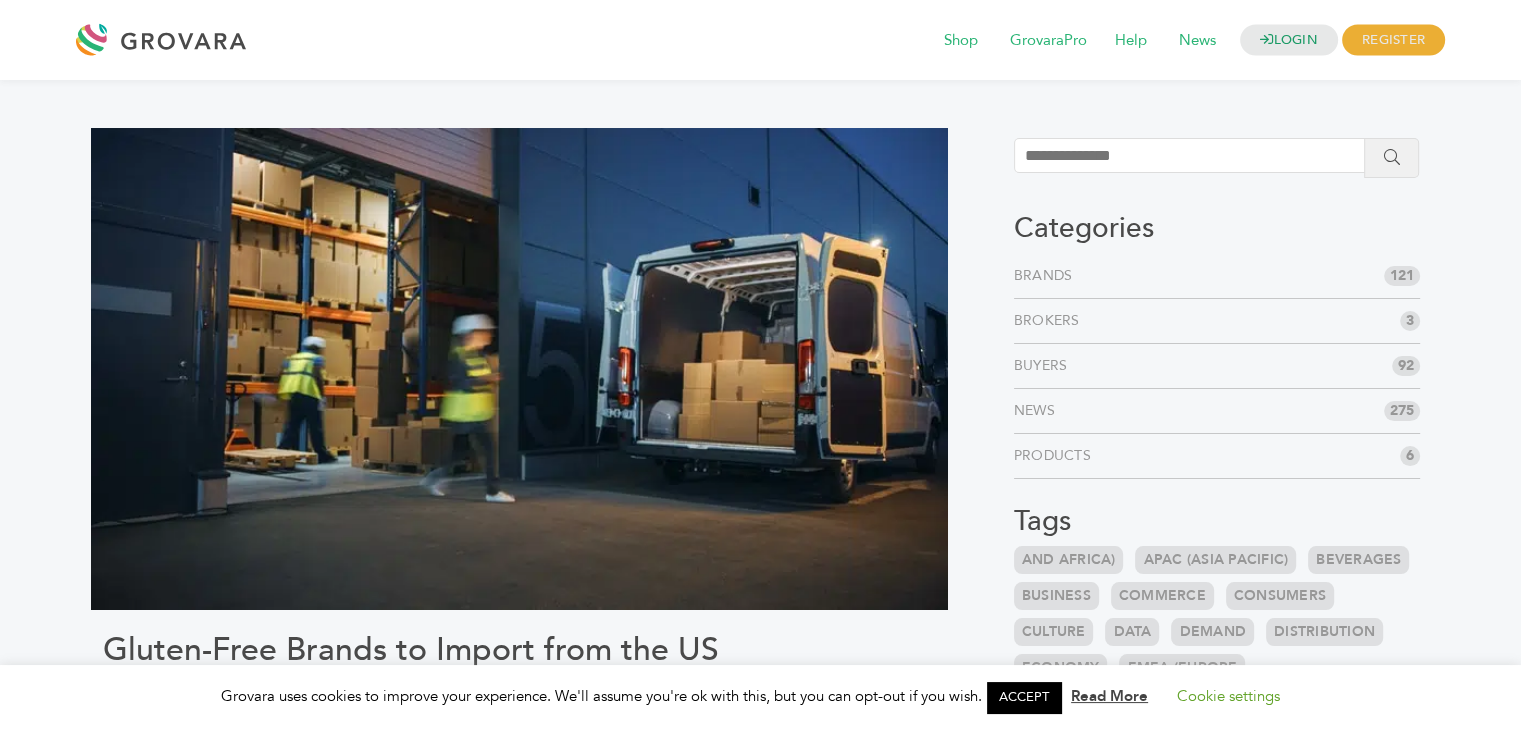 click on "Gluten-Free Brands to Import from the US
by:  Grovara
Since 2010, Philadelphia-based Grovara has offered importers the opportunity to join an eCommerce platform that brings together American organic food and beverage brands and importers located throughout the globe. Grovara covers every Better-For-You food and beverage category, including brands that specialize in selling gluten-free food products. As a result, the fastest way to meet the increased demand for gluten-free food products is by" at bounding box center [760, 1168] 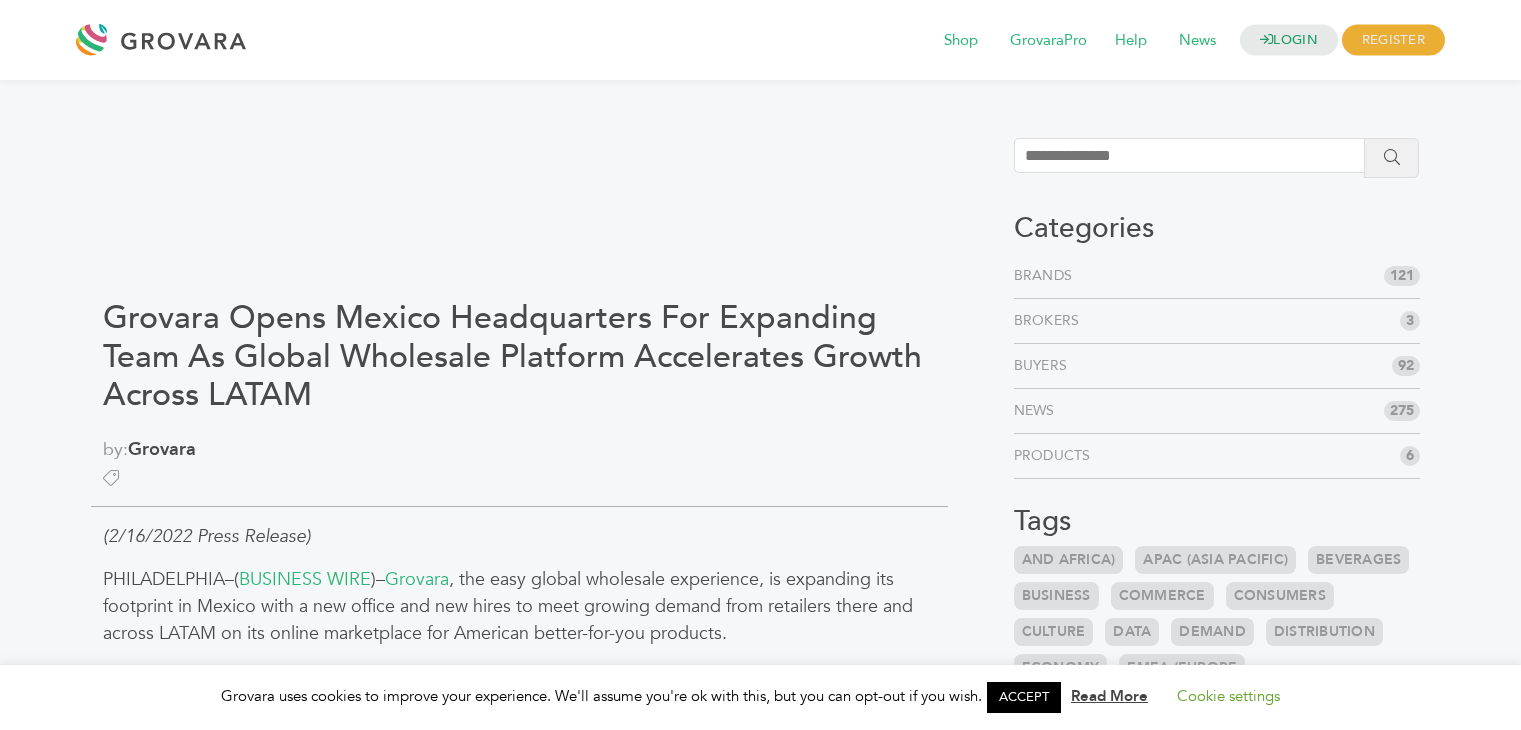 scroll, scrollTop: 1283, scrollLeft: 0, axis: vertical 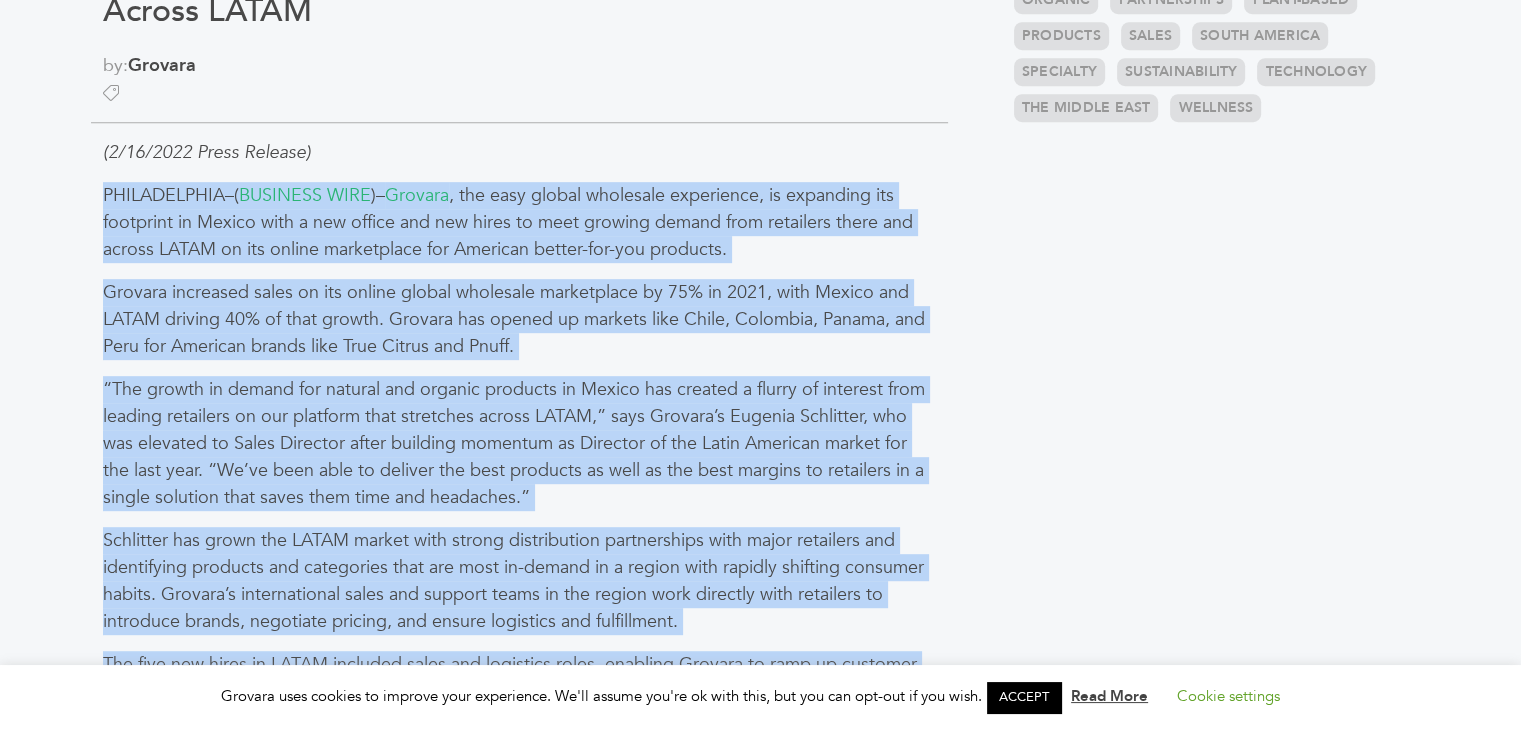drag, startPoint x: 247, startPoint y: 637, endPoint x: 93, endPoint y: 186, distance: 476.56793 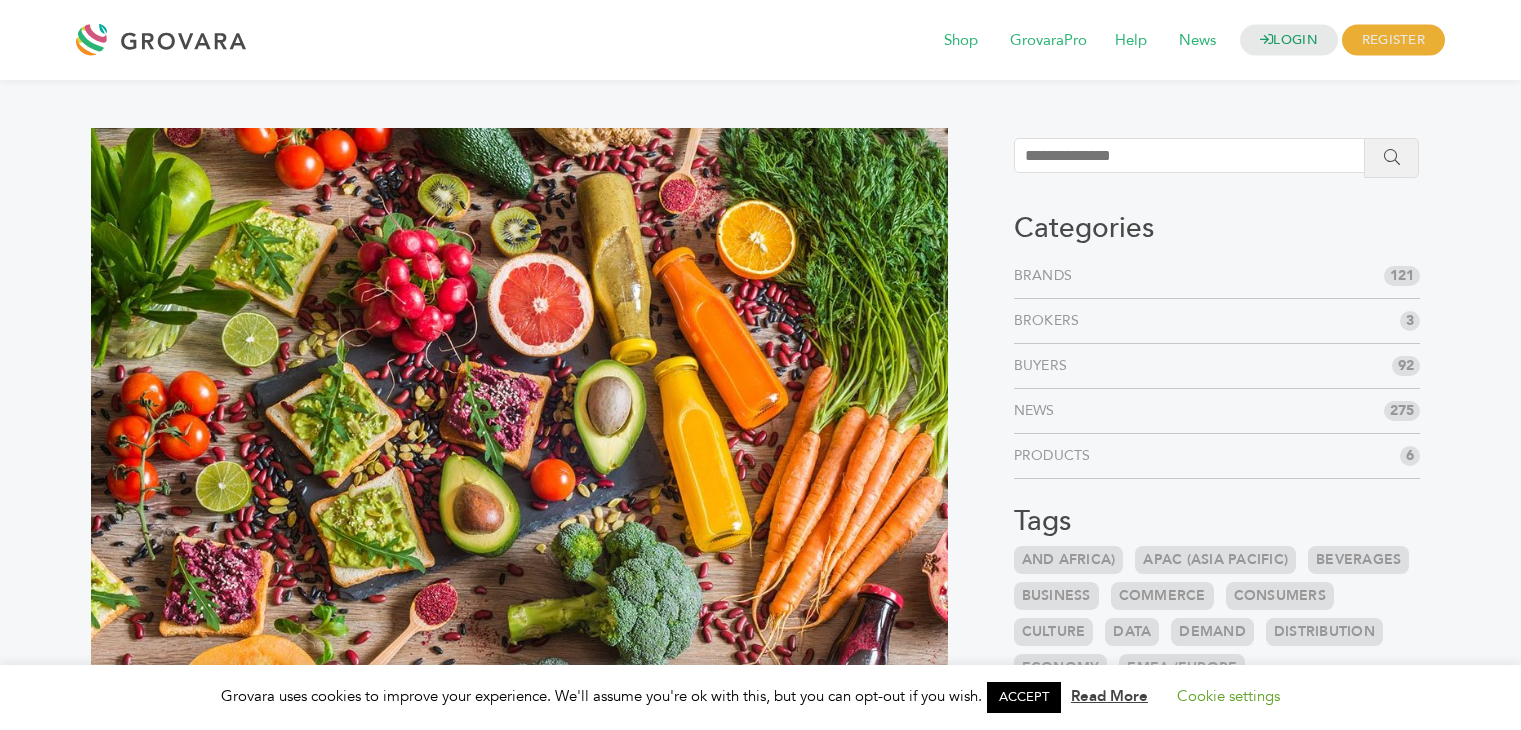 scroll, scrollTop: 0, scrollLeft: 0, axis: both 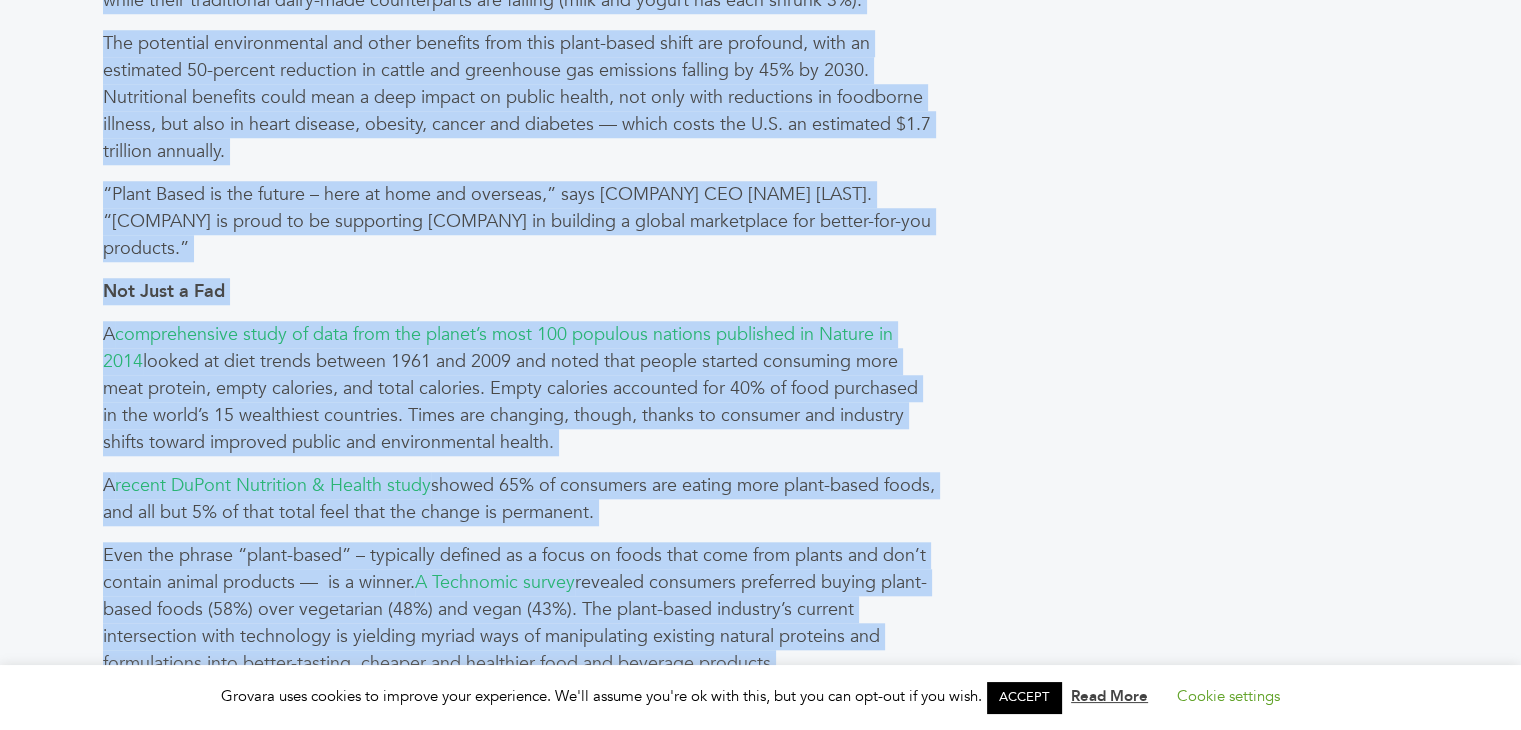 drag, startPoint x: 98, startPoint y: 443, endPoint x: 787, endPoint y: 635, distance: 715.2517 